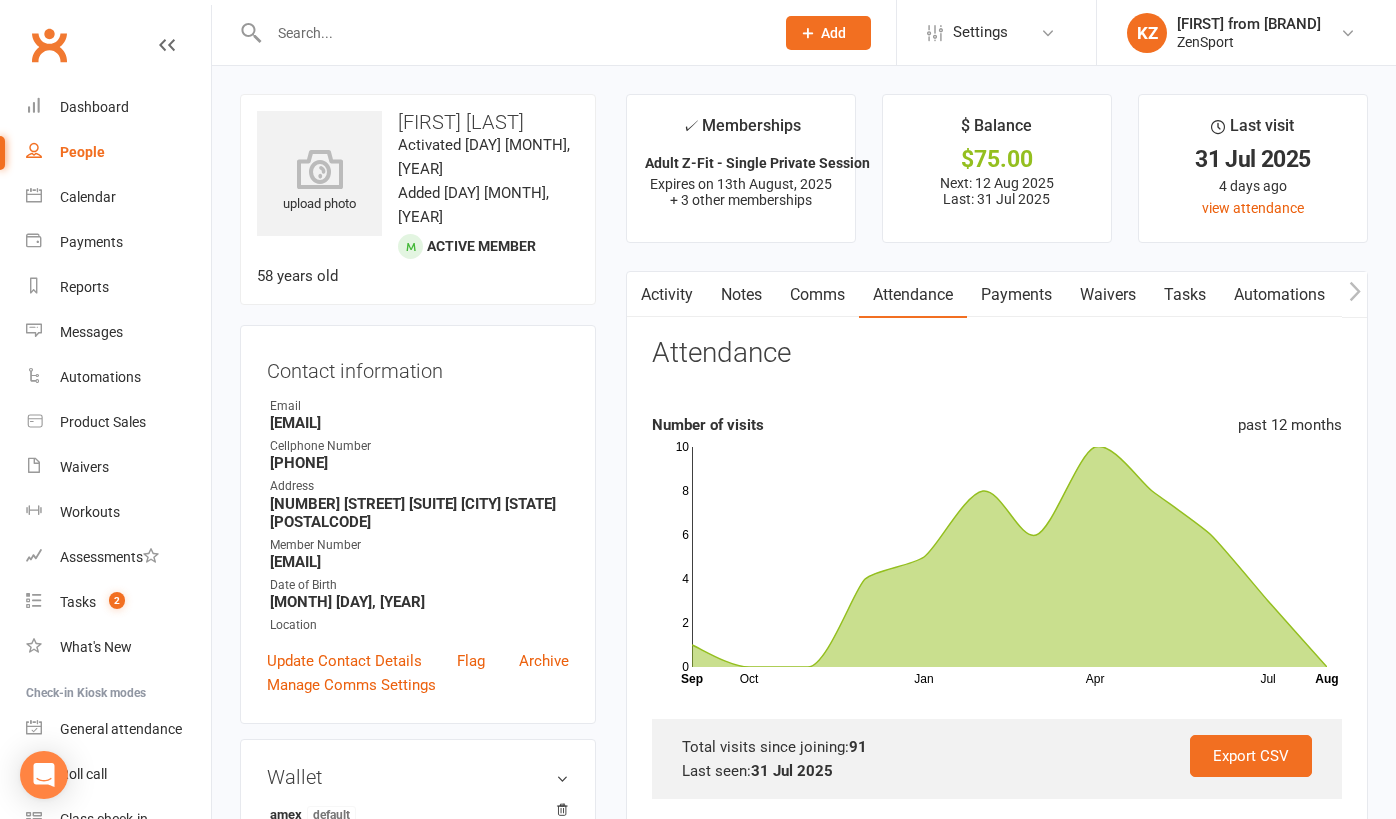 scroll, scrollTop: 0, scrollLeft: 0, axis: both 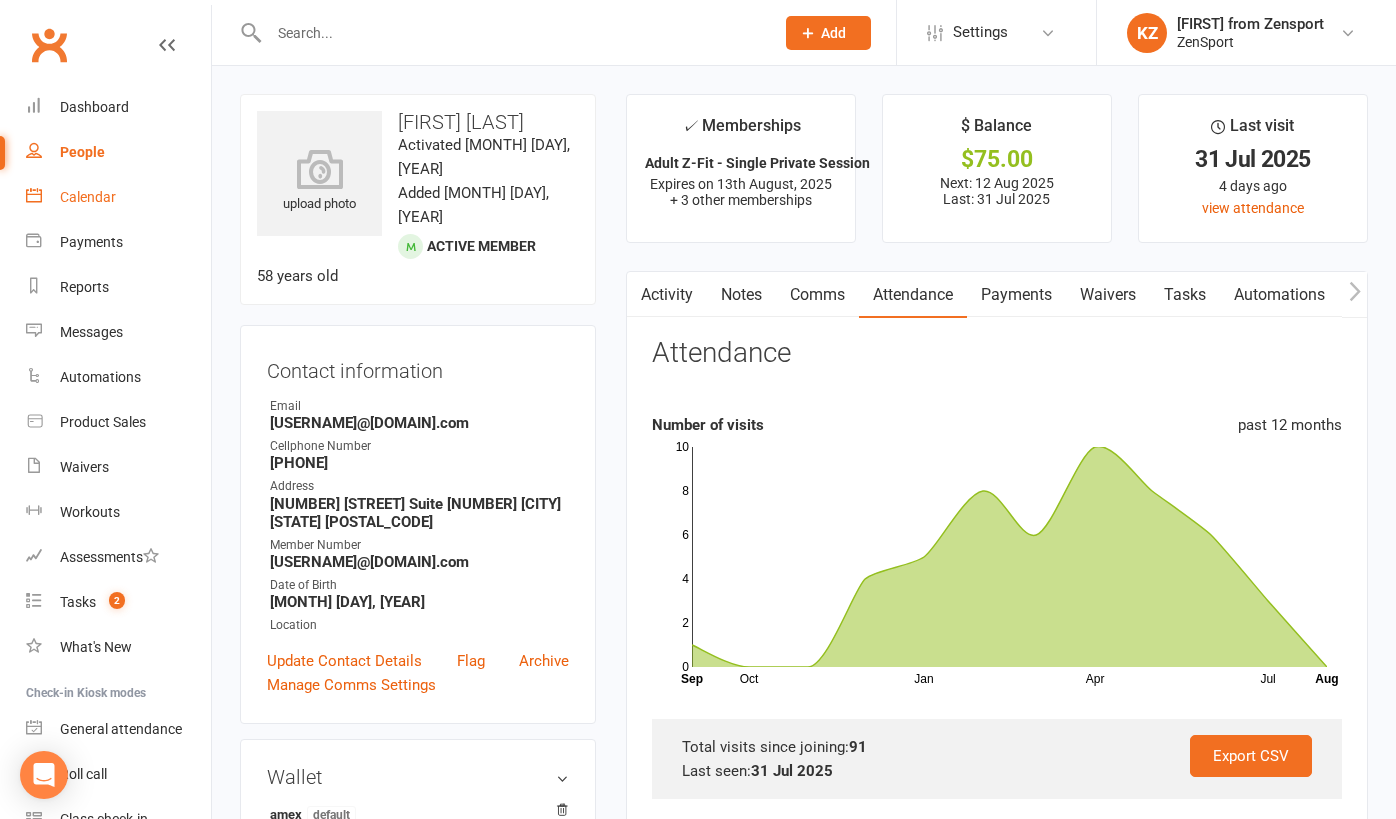 click on "Calendar" at bounding box center (88, 197) 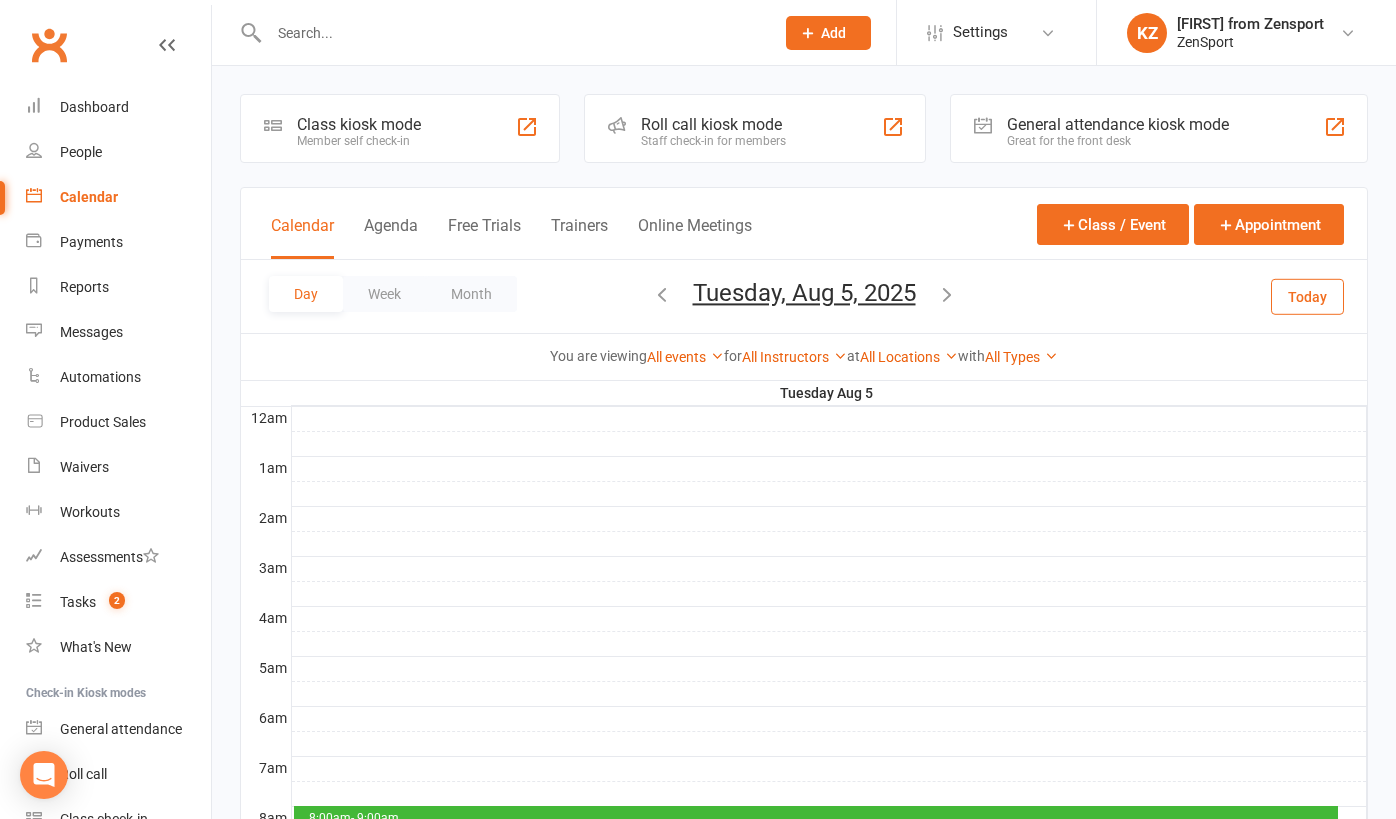 click on "Add" 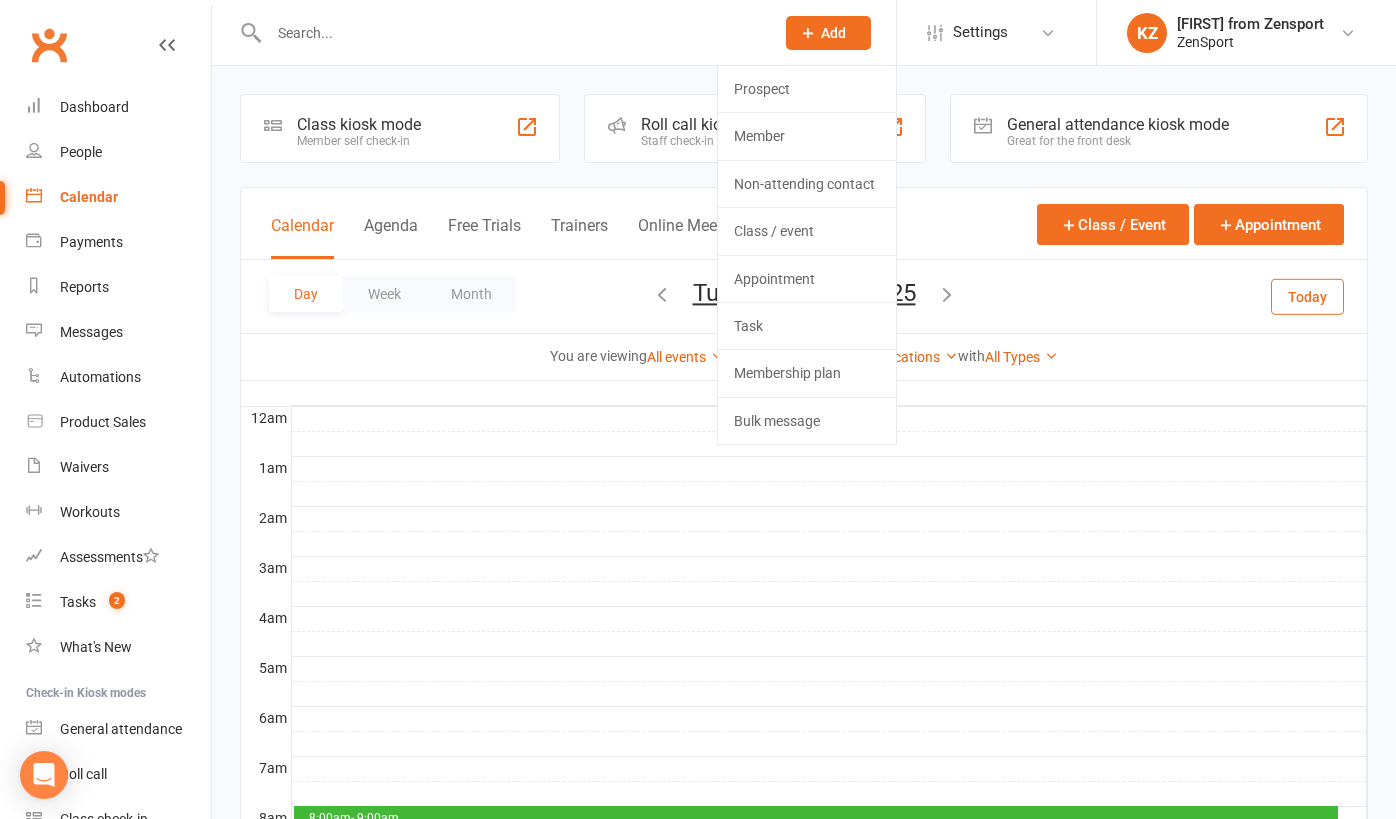 click at bounding box center [829, 494] 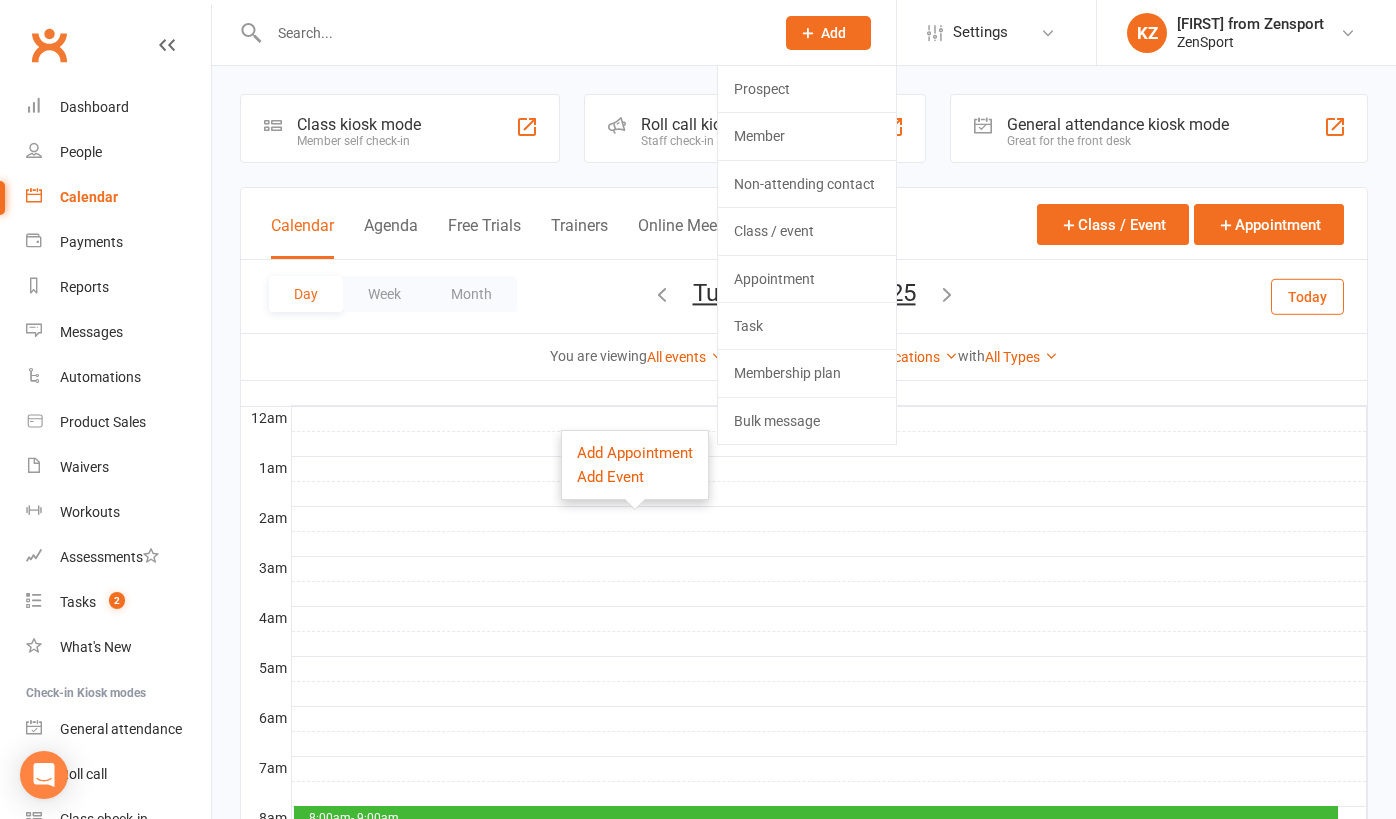 click at bounding box center (829, 519) 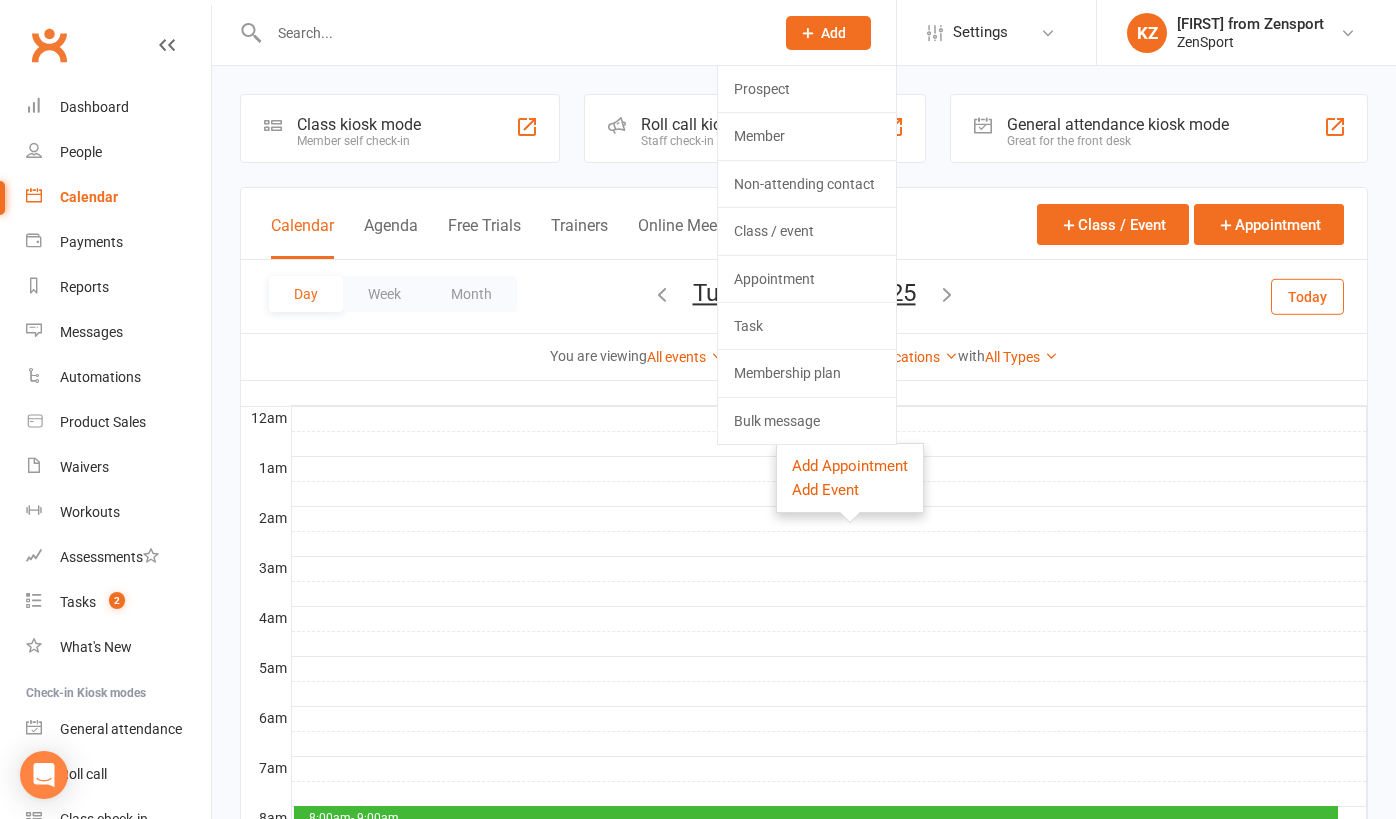 click on "Add" 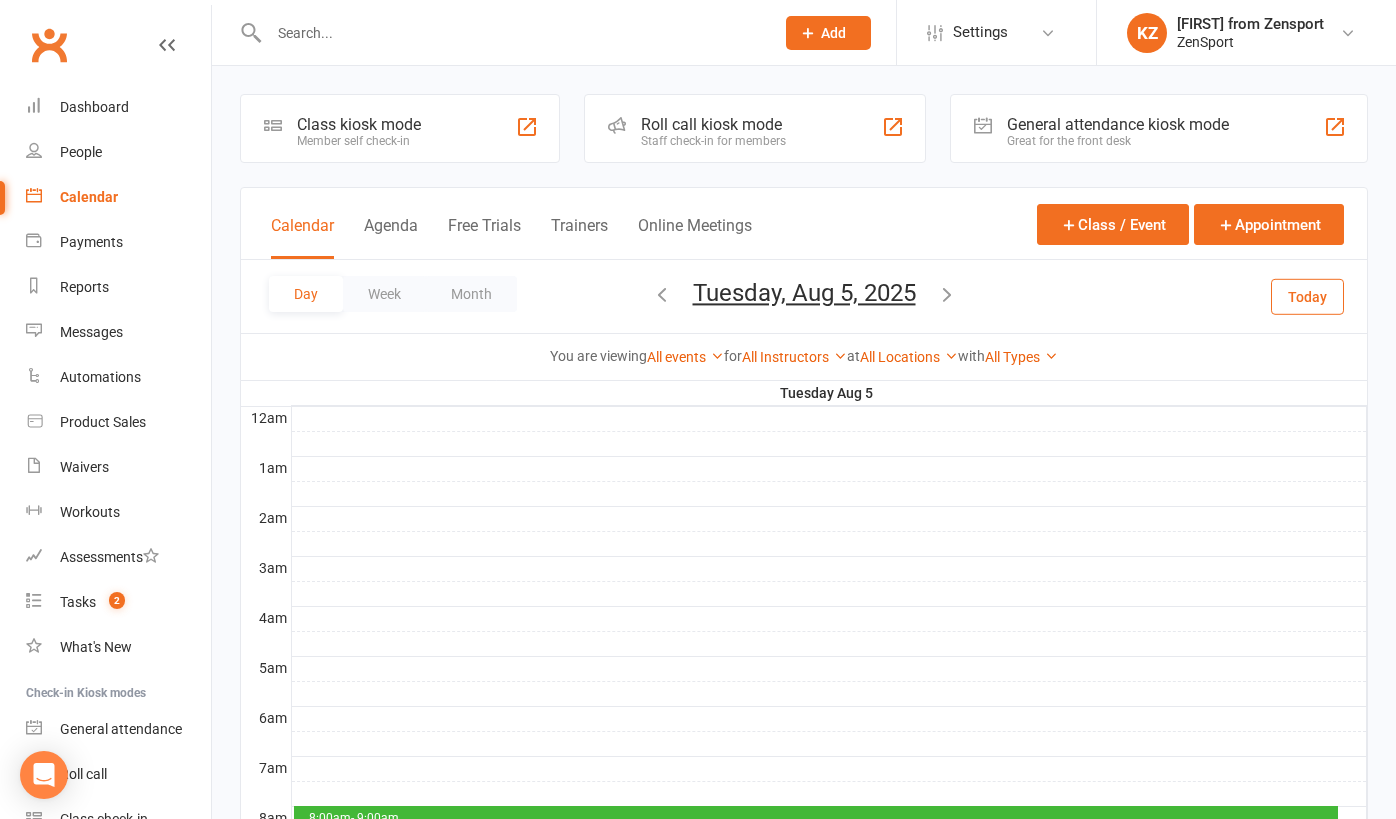 click at bounding box center [947, 294] 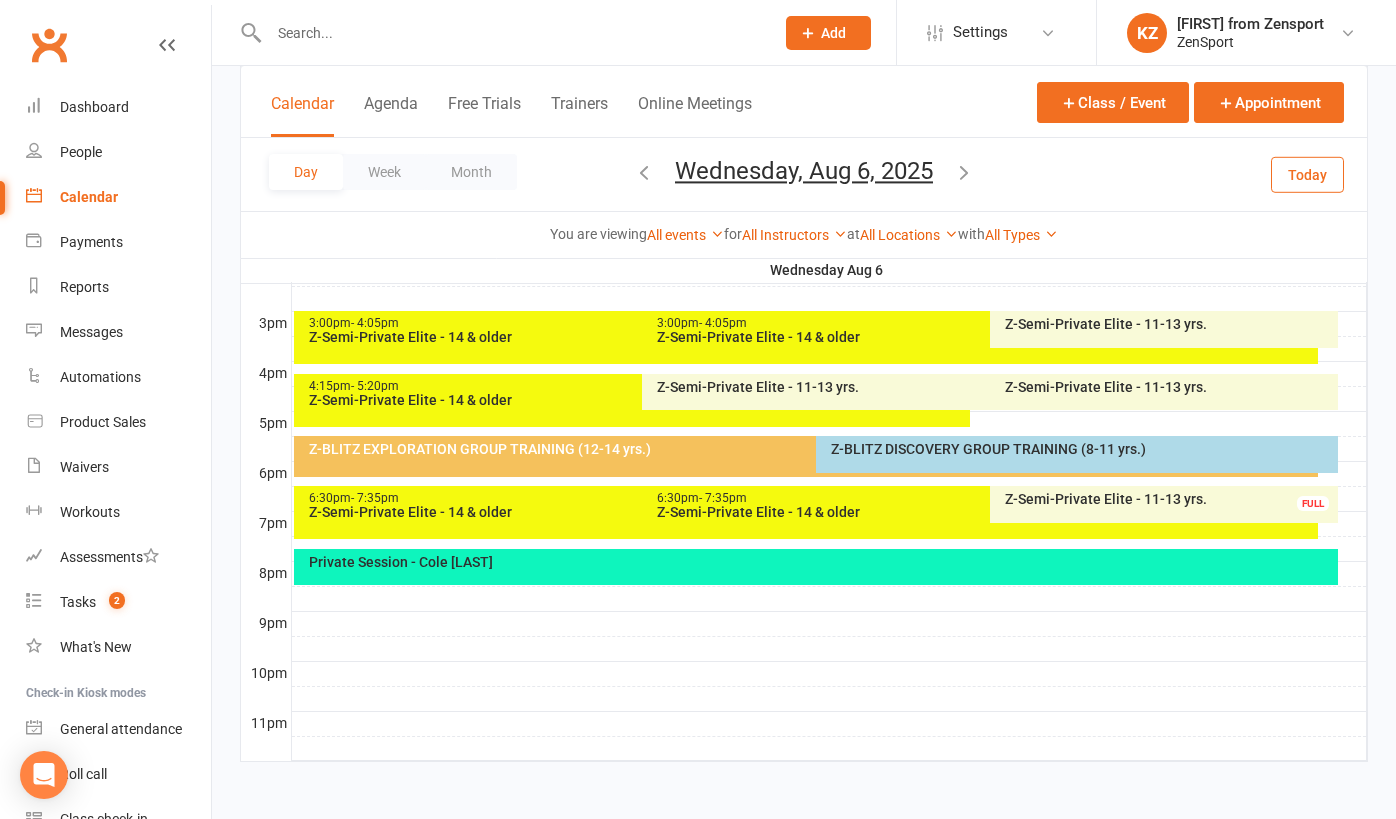 scroll, scrollTop: 862, scrollLeft: 0, axis: vertical 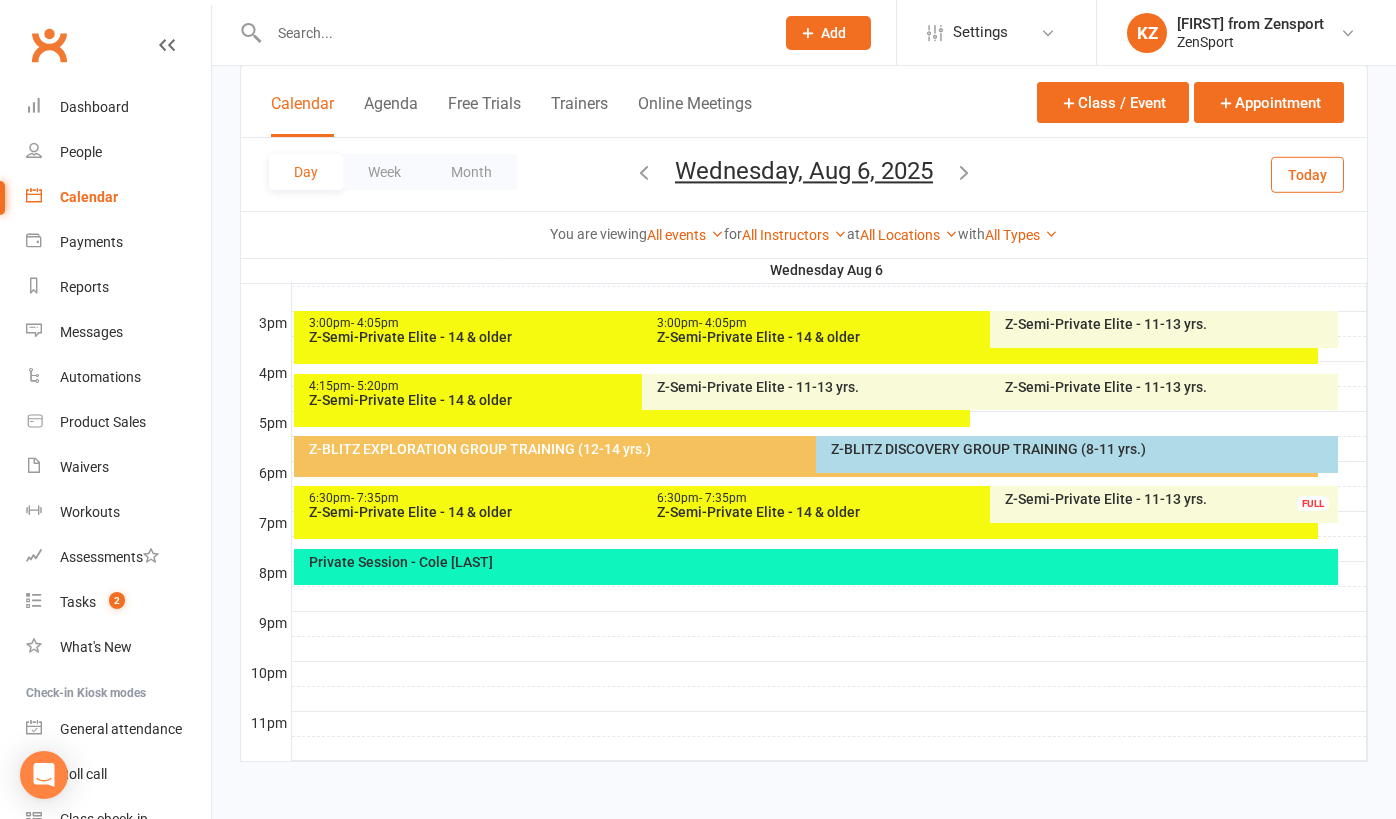 click on "Wednesday, Aug 6, 2025" at bounding box center (804, 171) 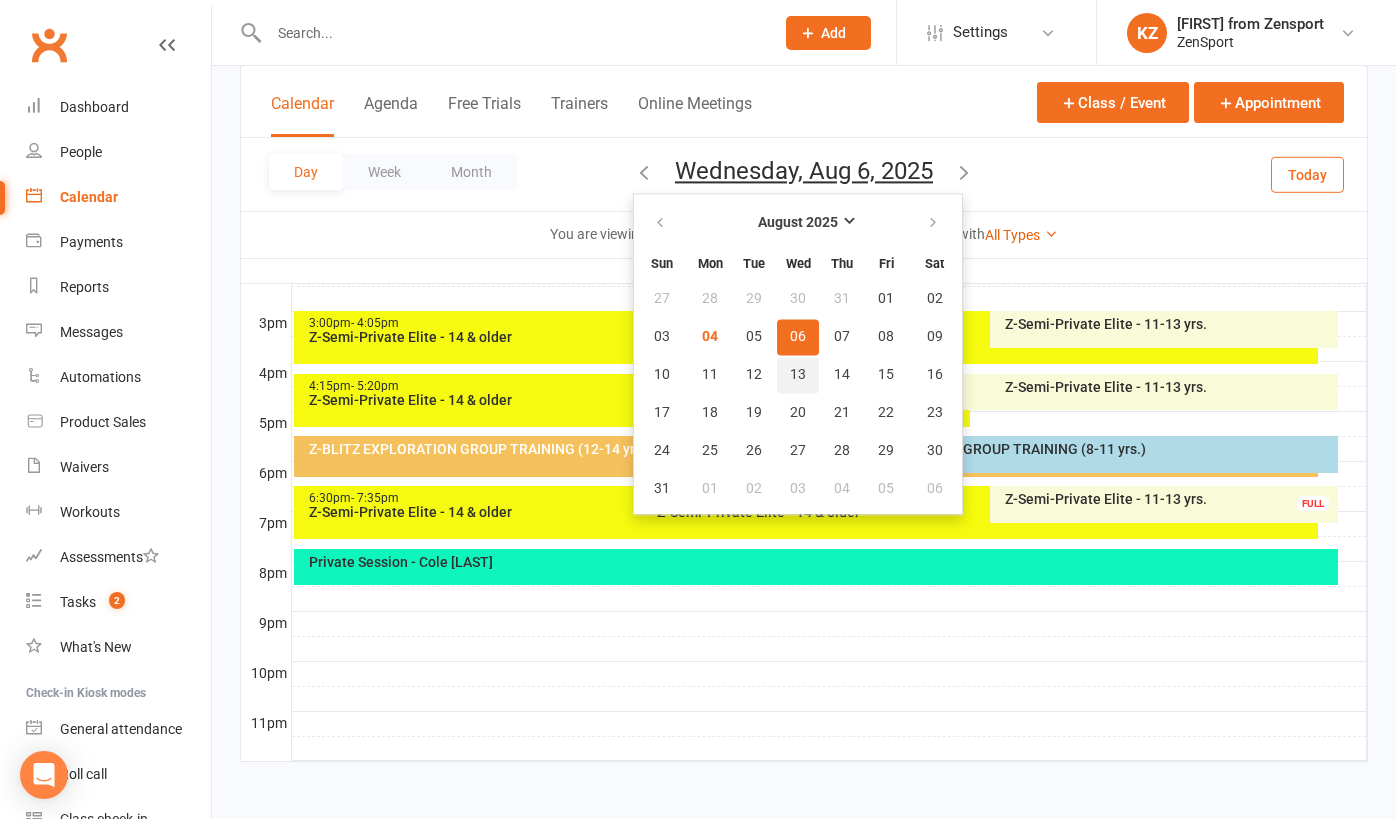 click on "13" at bounding box center [798, 375] 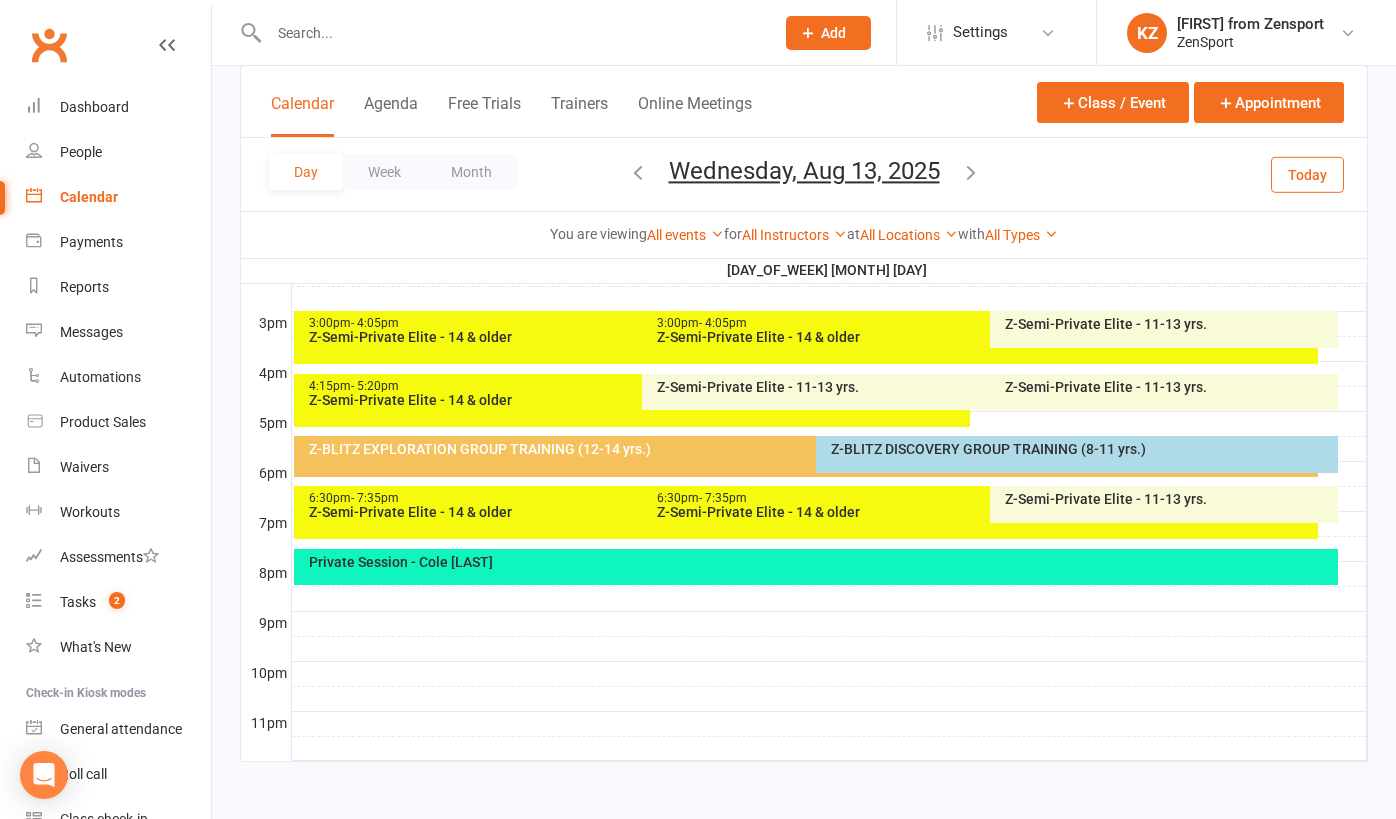 click on "Private Session - Cole [LAST]" at bounding box center (821, 562) 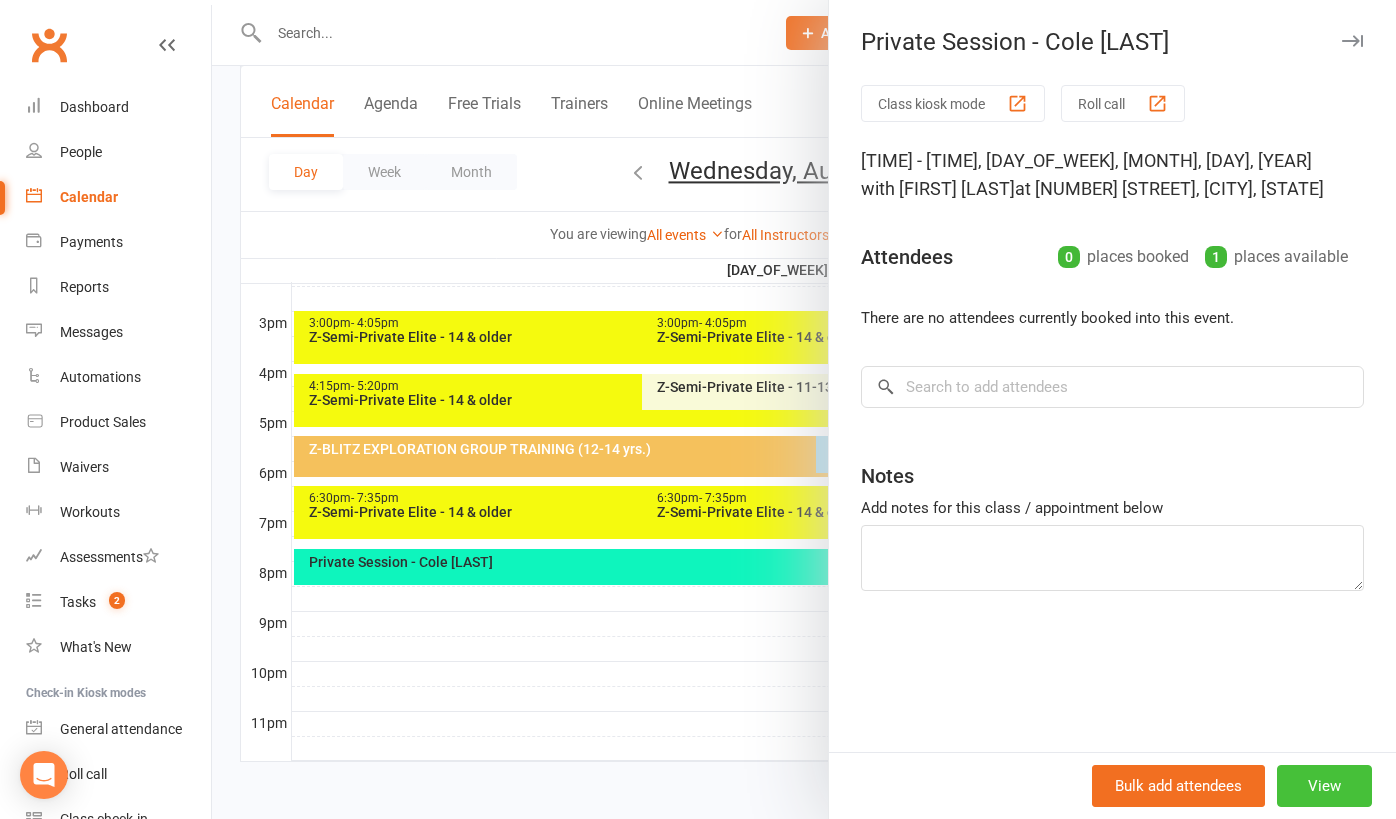 click on "View" at bounding box center (1324, 786) 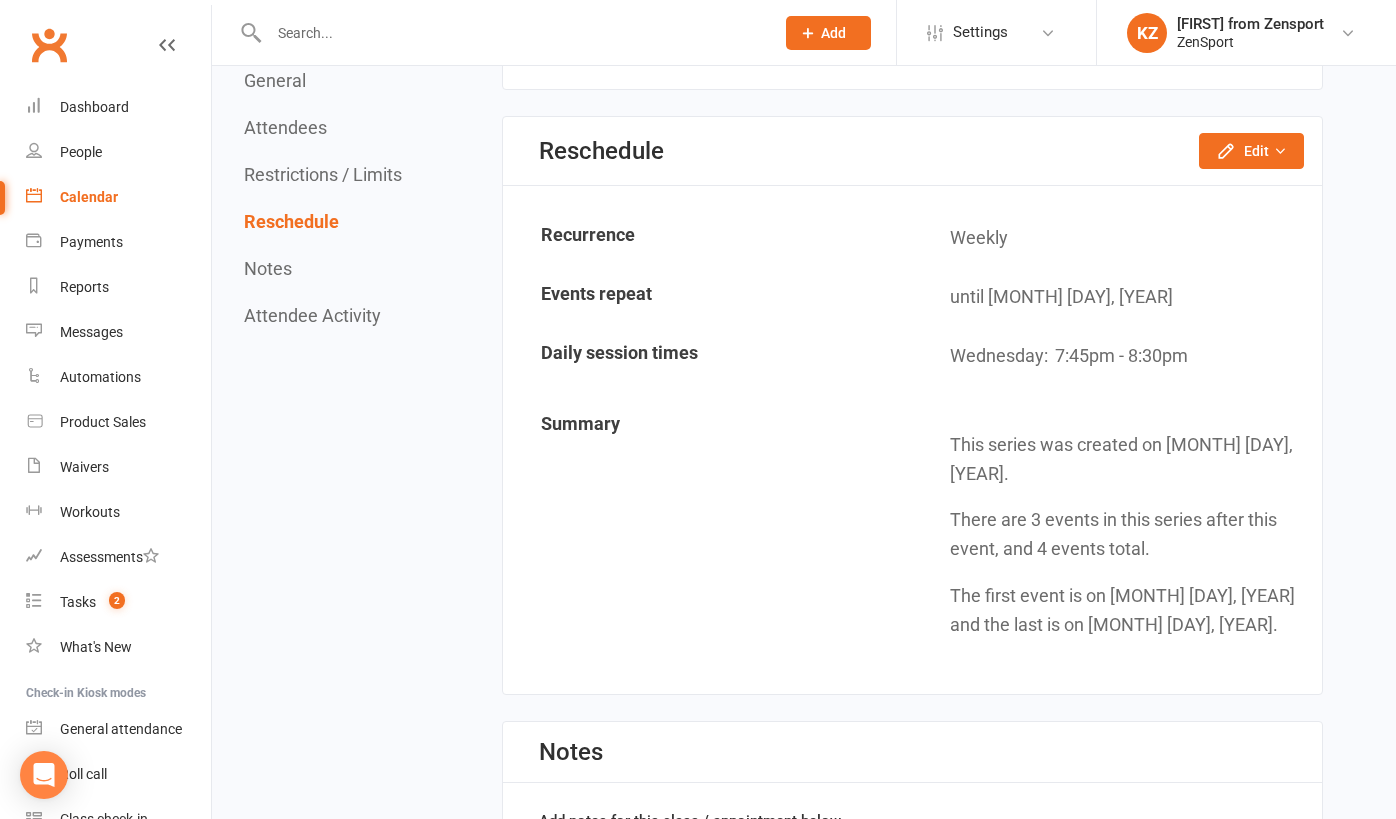scroll, scrollTop: 1589, scrollLeft: 0, axis: vertical 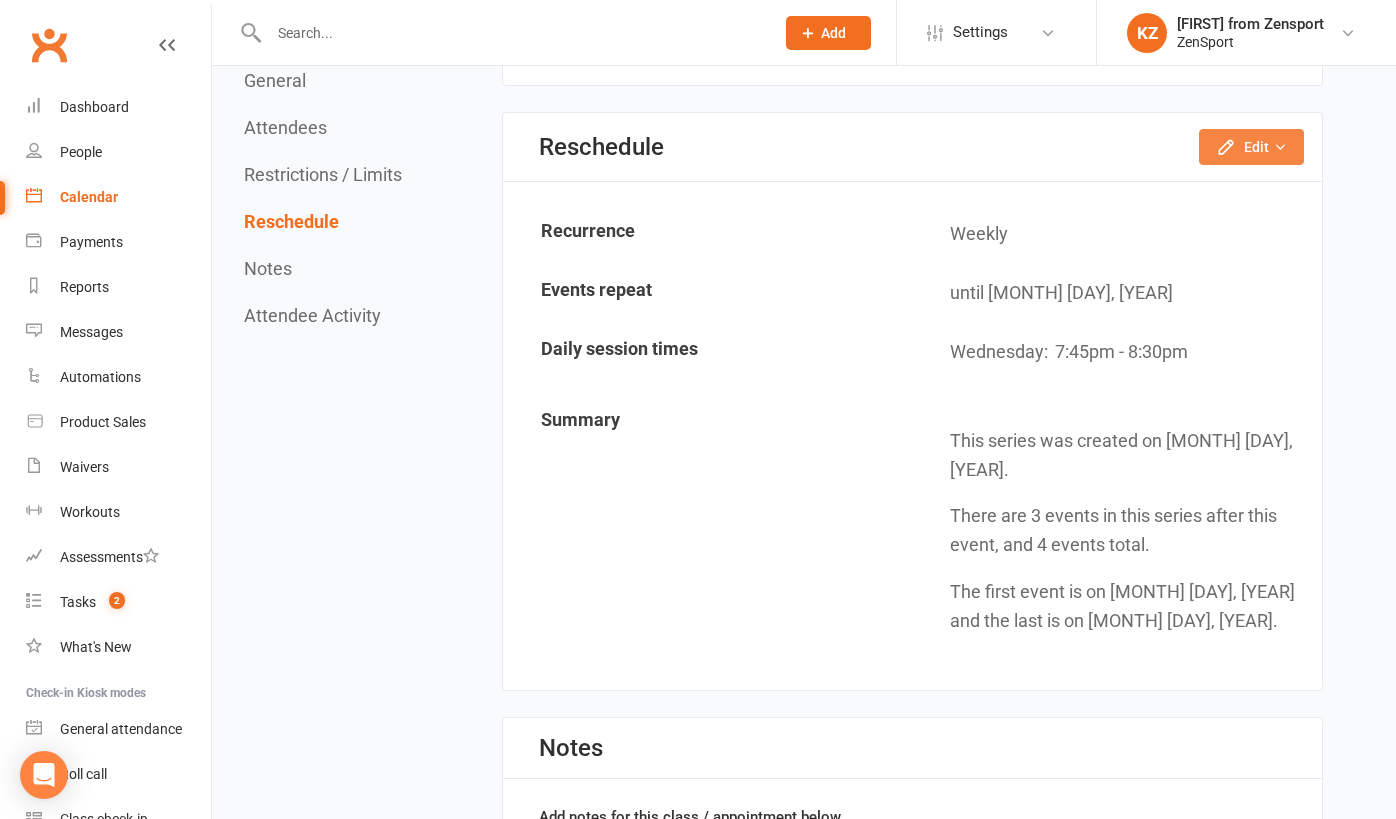 click 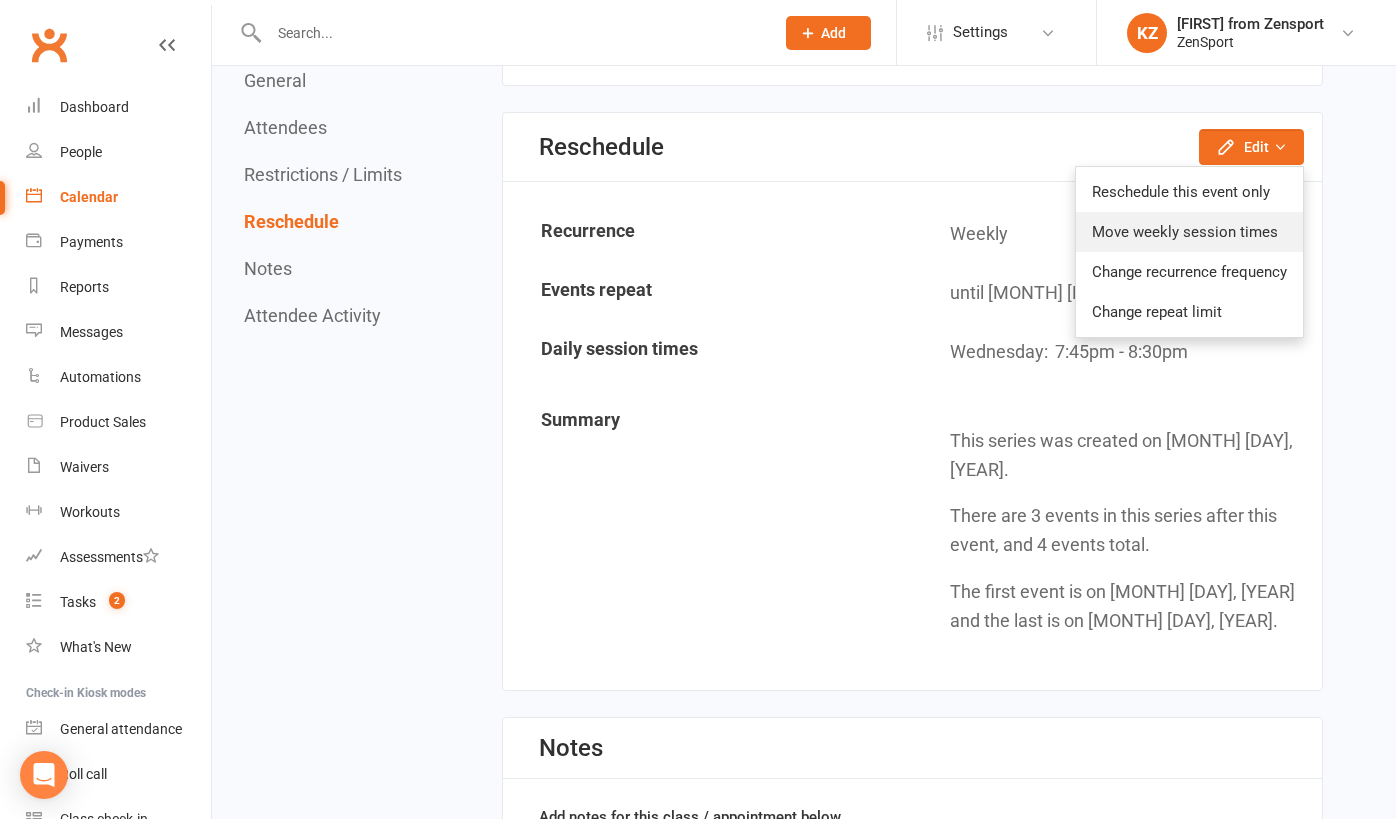 click on "Move weekly session times" 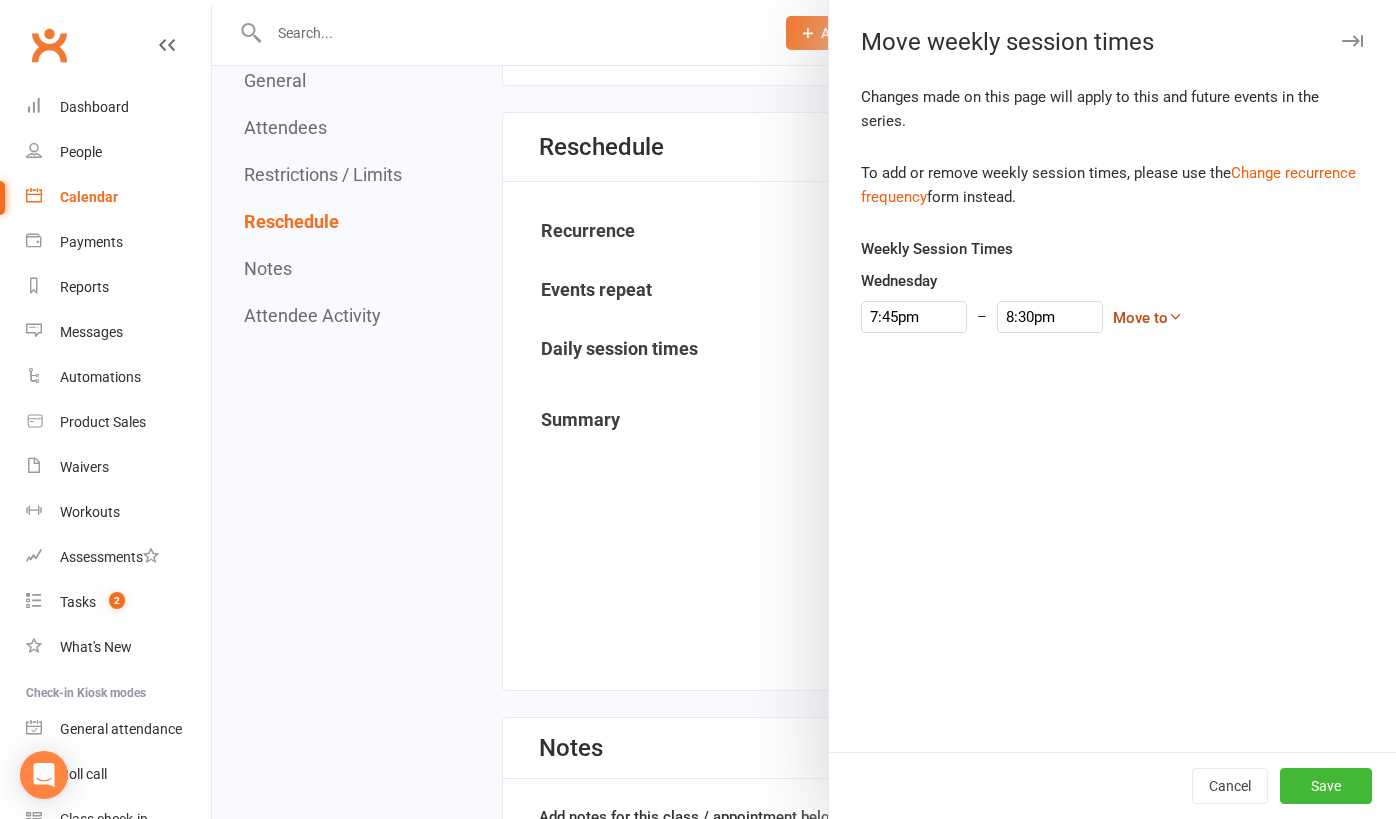 click on "Move to" at bounding box center [1148, 318] 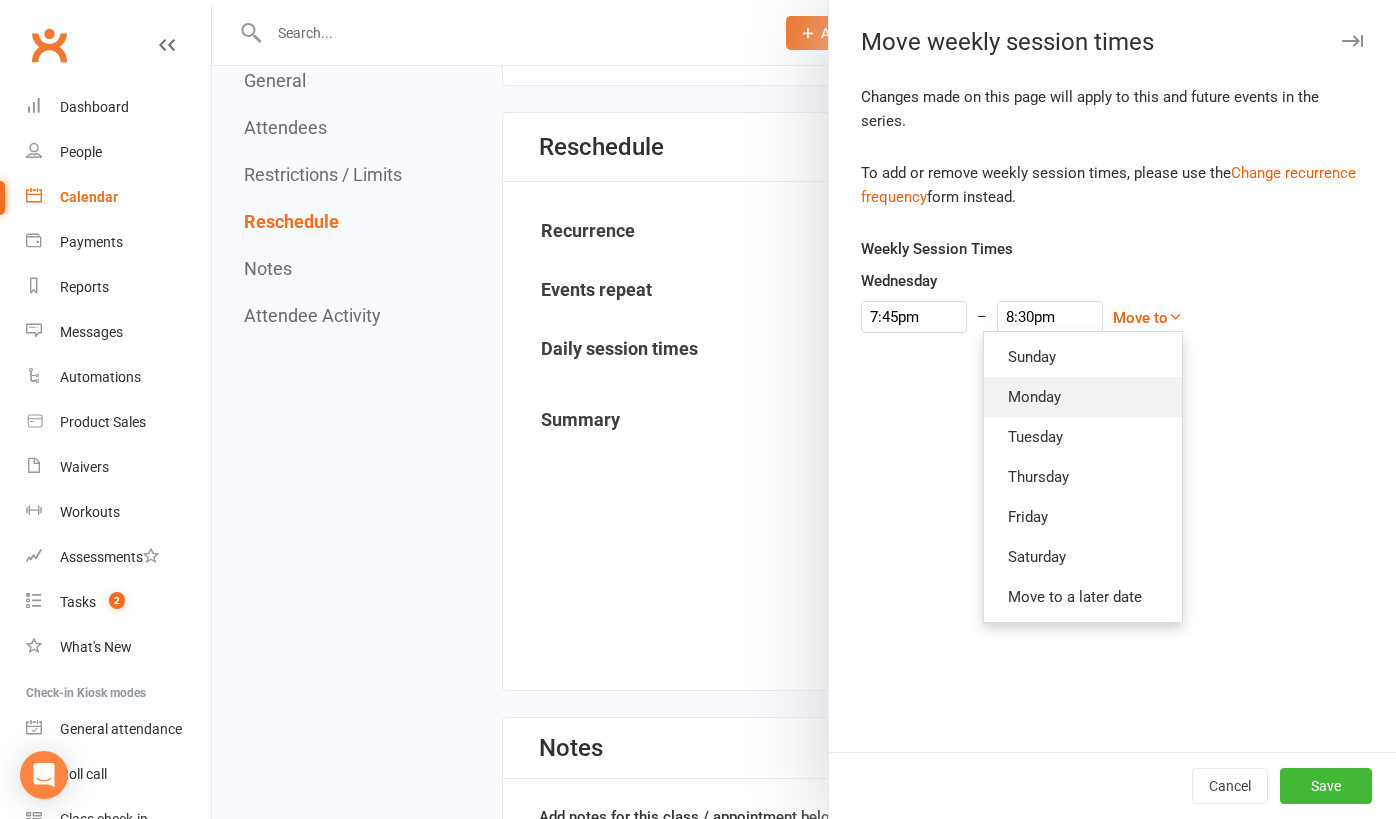 click on "Monday" at bounding box center (1083, 397) 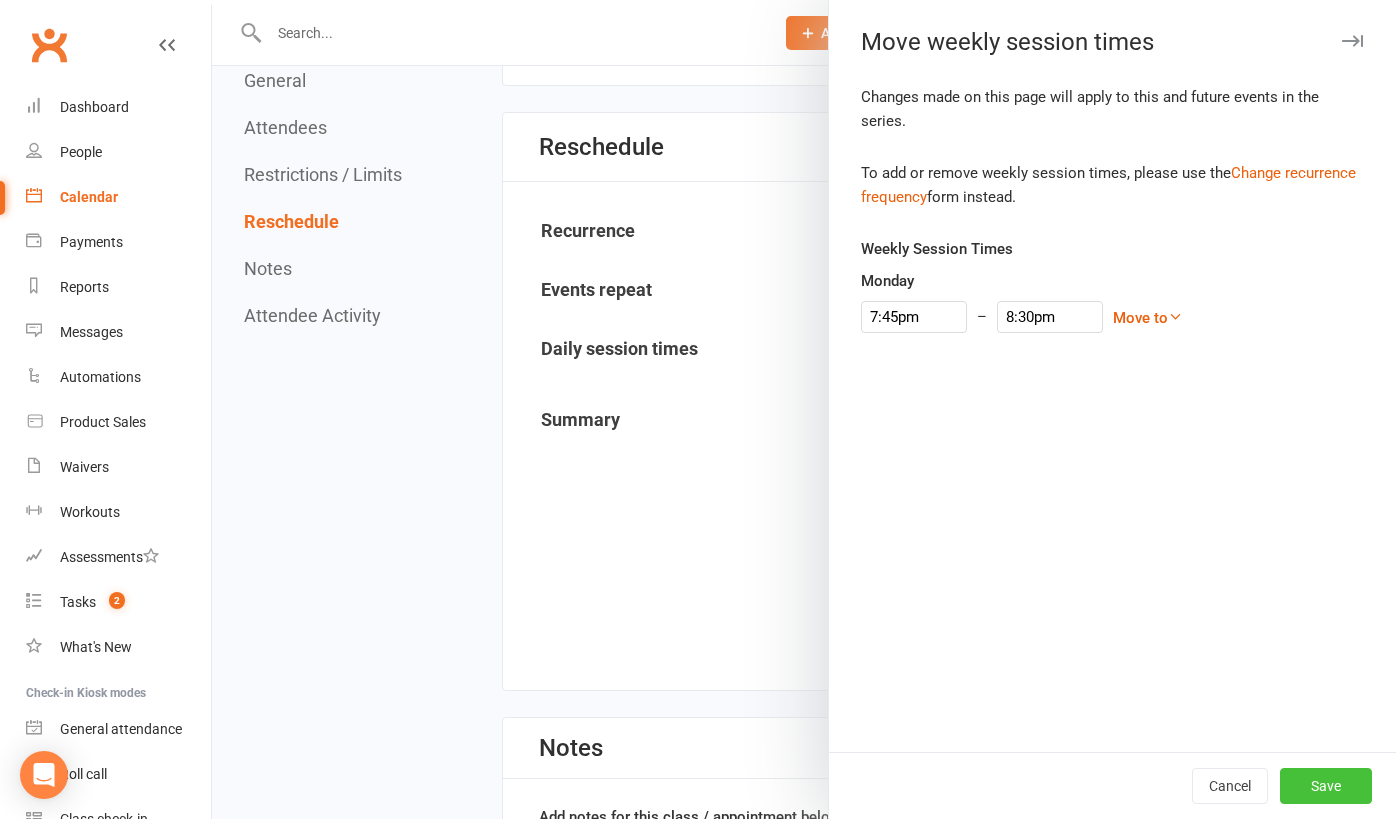 click on "Save" at bounding box center (1326, 786) 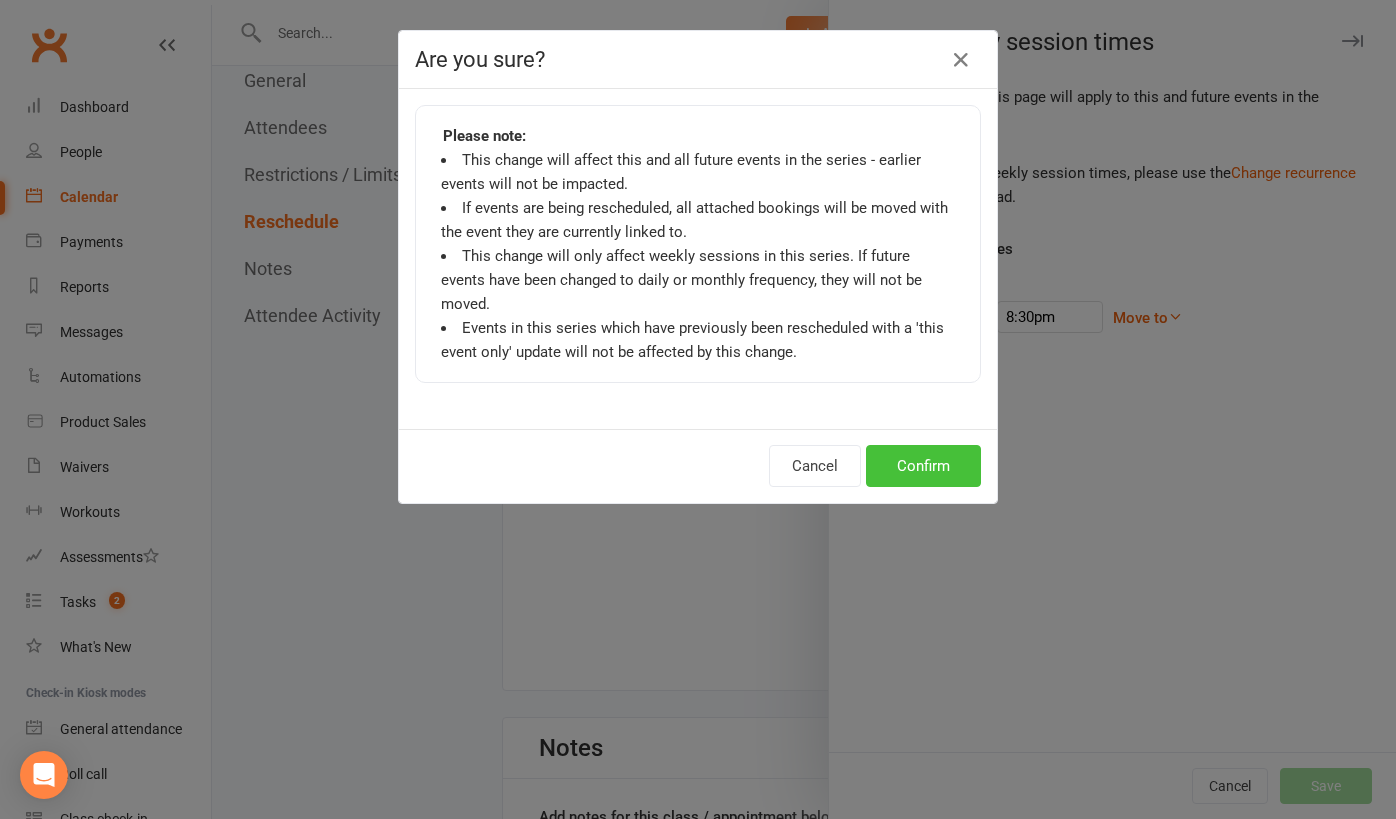 click on "Confirm" at bounding box center [923, 466] 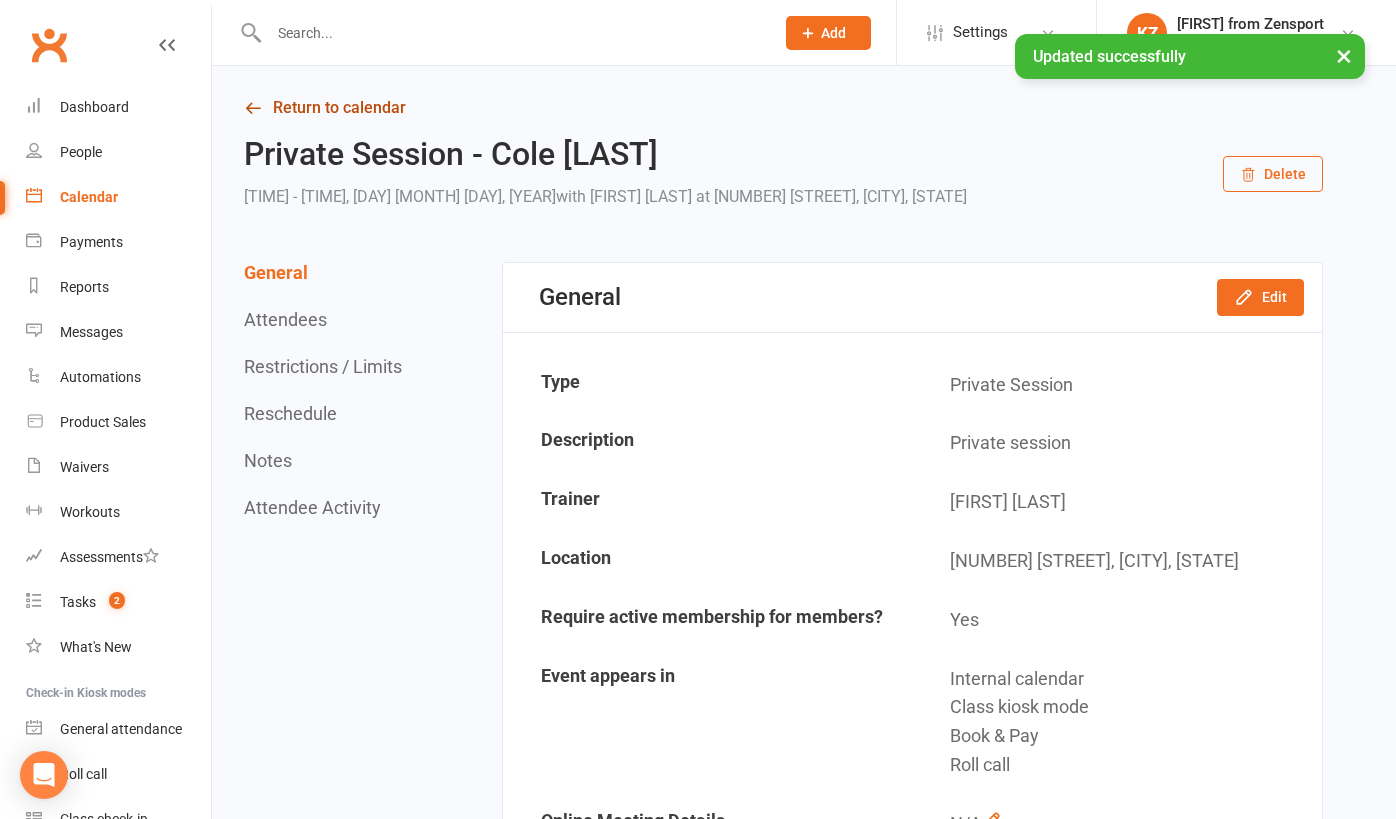 scroll, scrollTop: 0, scrollLeft: 0, axis: both 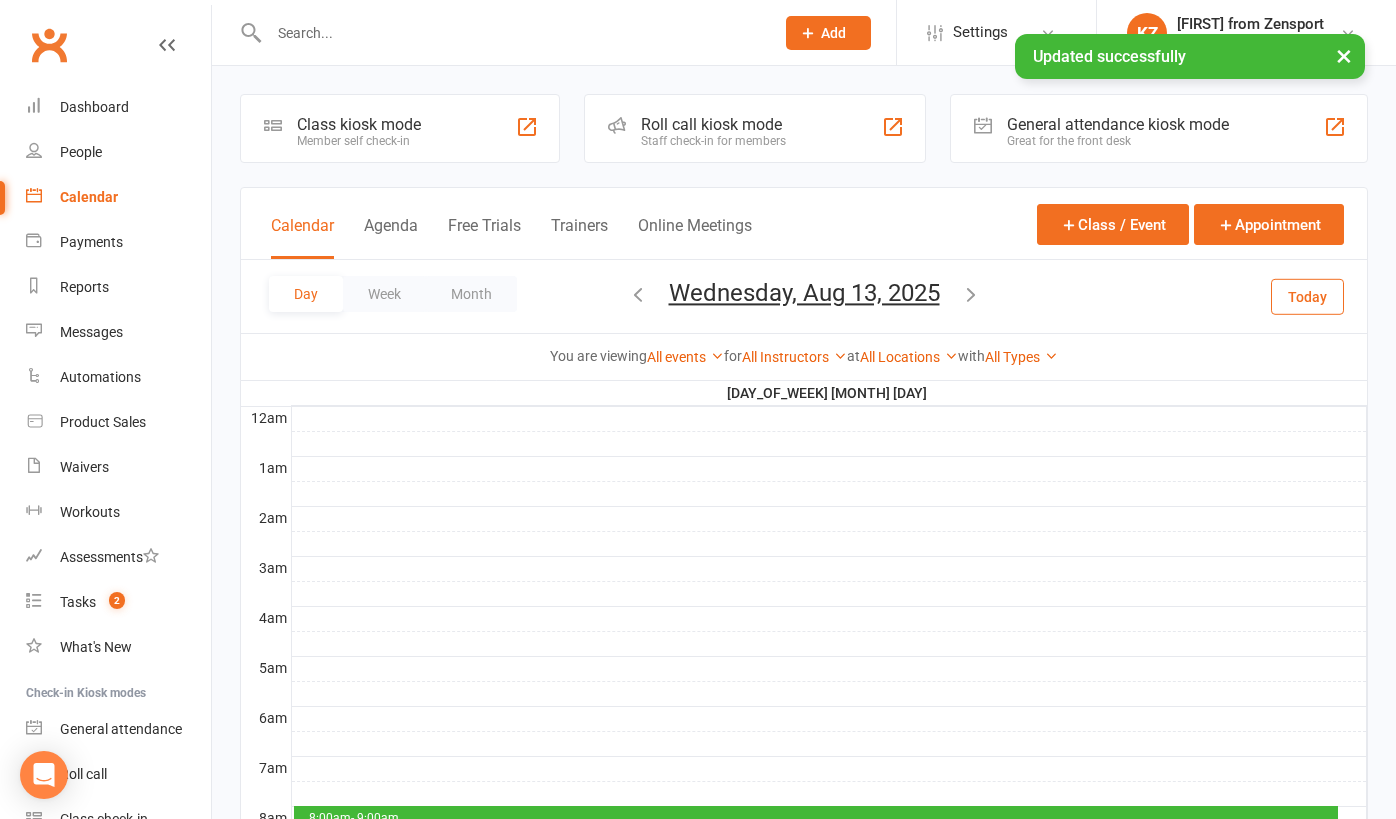 click on "Today" at bounding box center [1307, 296] 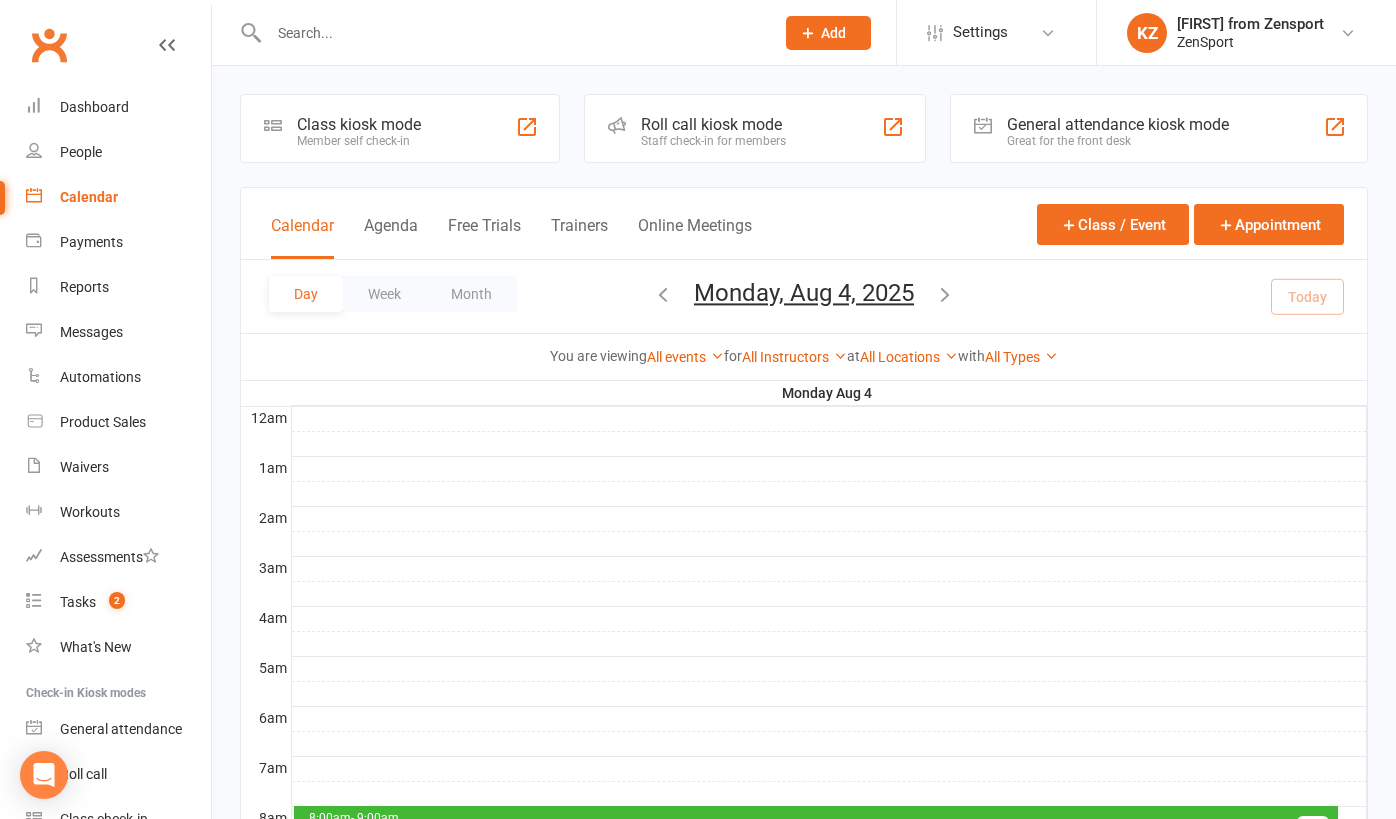 click at bounding box center [945, 294] 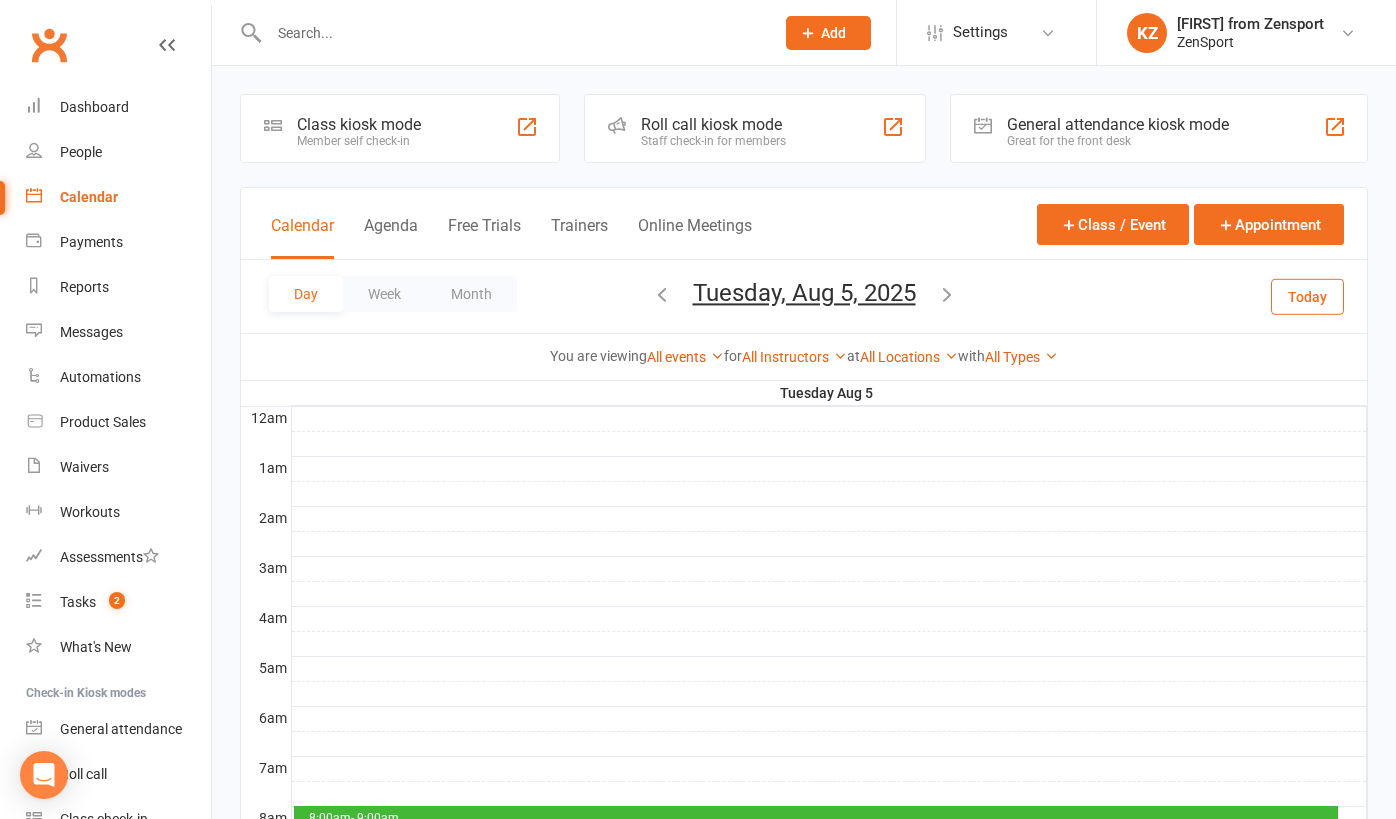 click at bounding box center [947, 294] 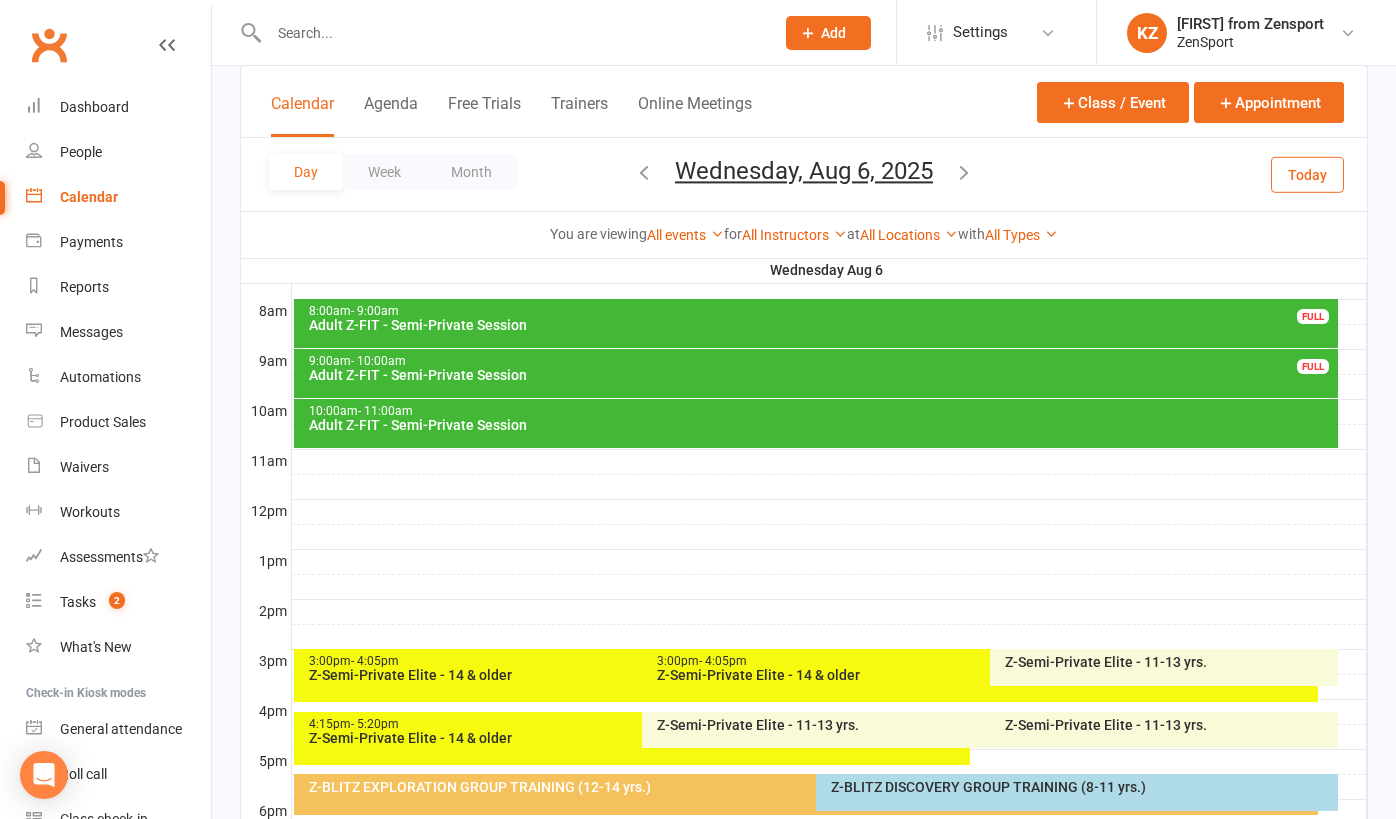 scroll, scrollTop: 414, scrollLeft: 0, axis: vertical 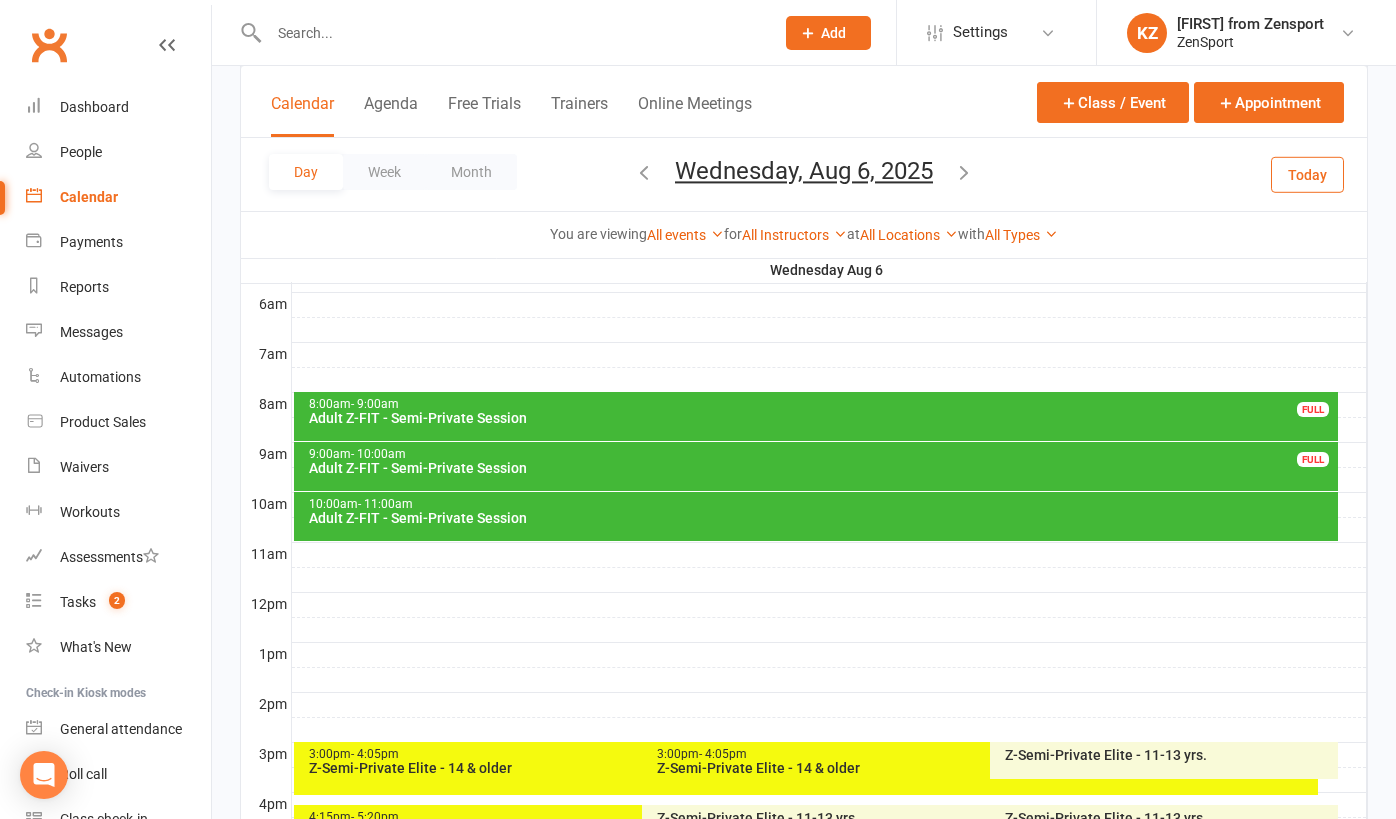 click on "Wednesday, Aug 6, 2025" at bounding box center [804, 171] 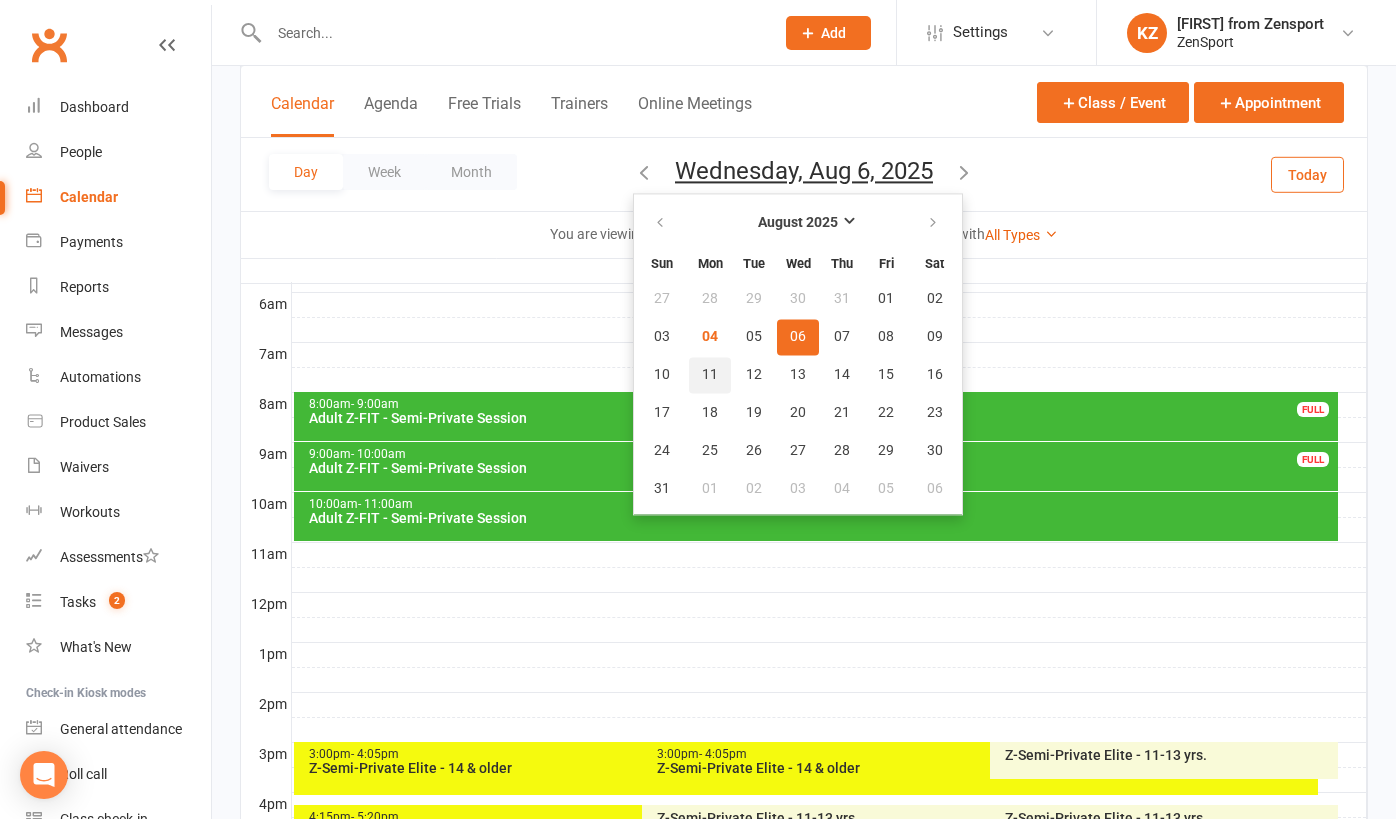 click on "11" at bounding box center (710, 375) 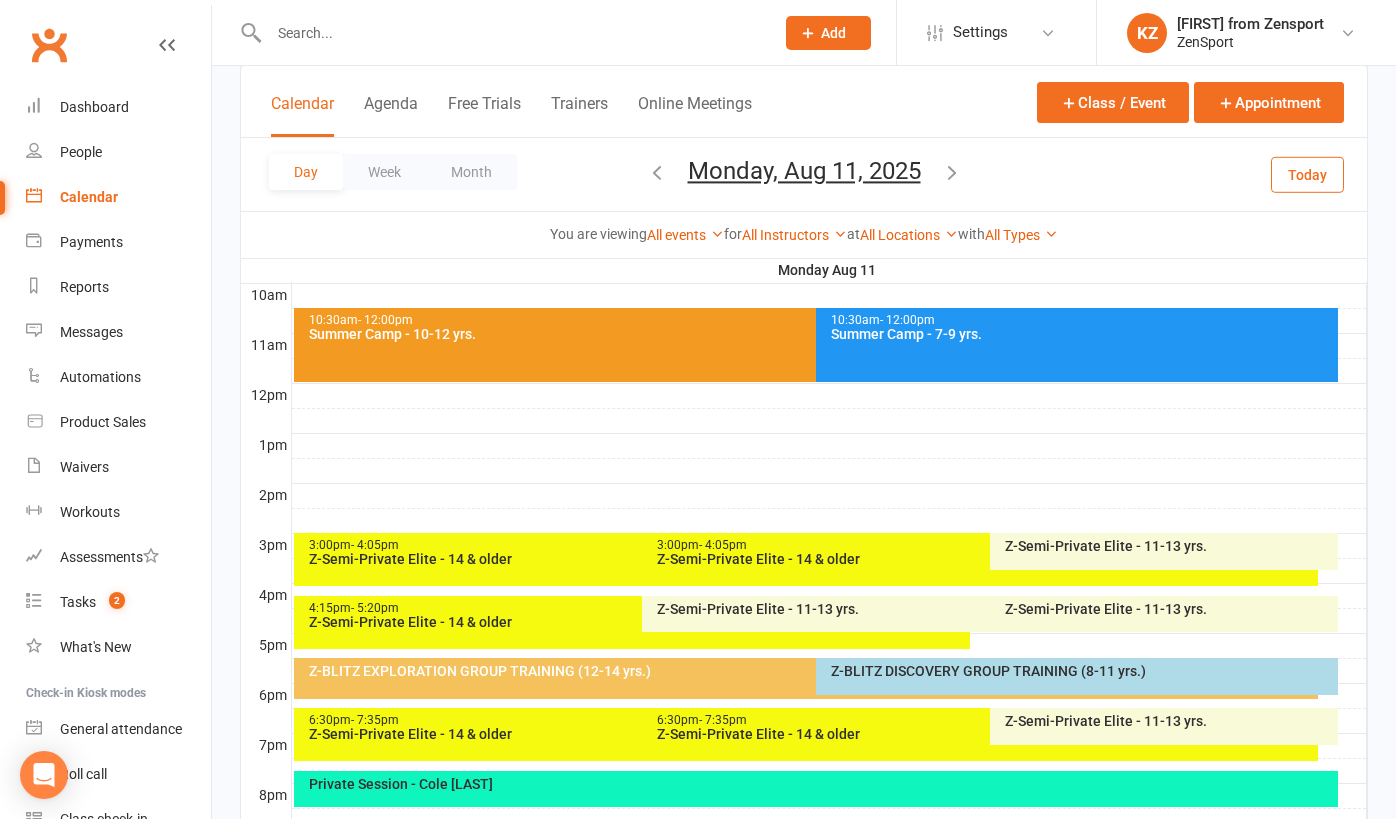 scroll, scrollTop: 589, scrollLeft: 0, axis: vertical 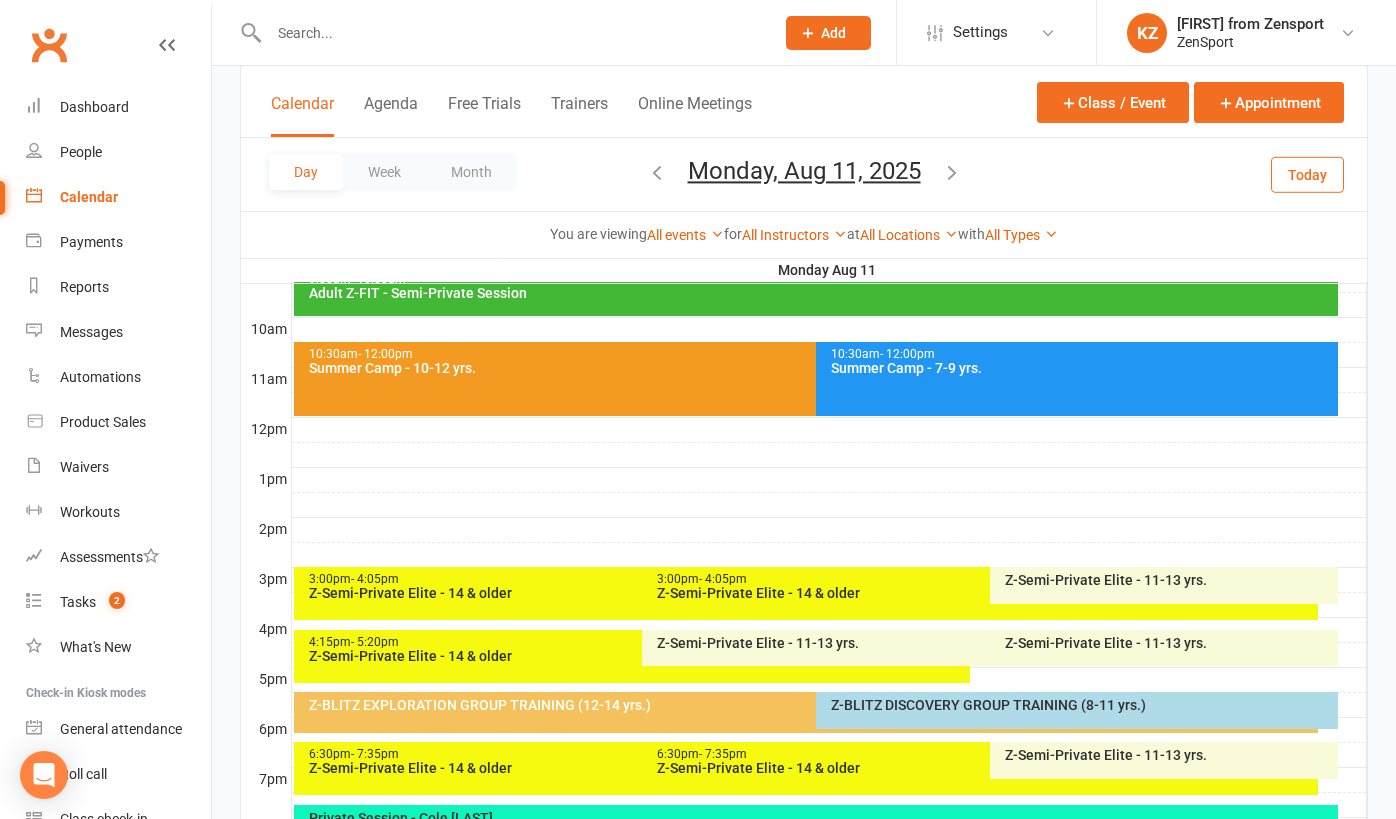click on "Monday, Aug 11, 2025" at bounding box center [804, 171] 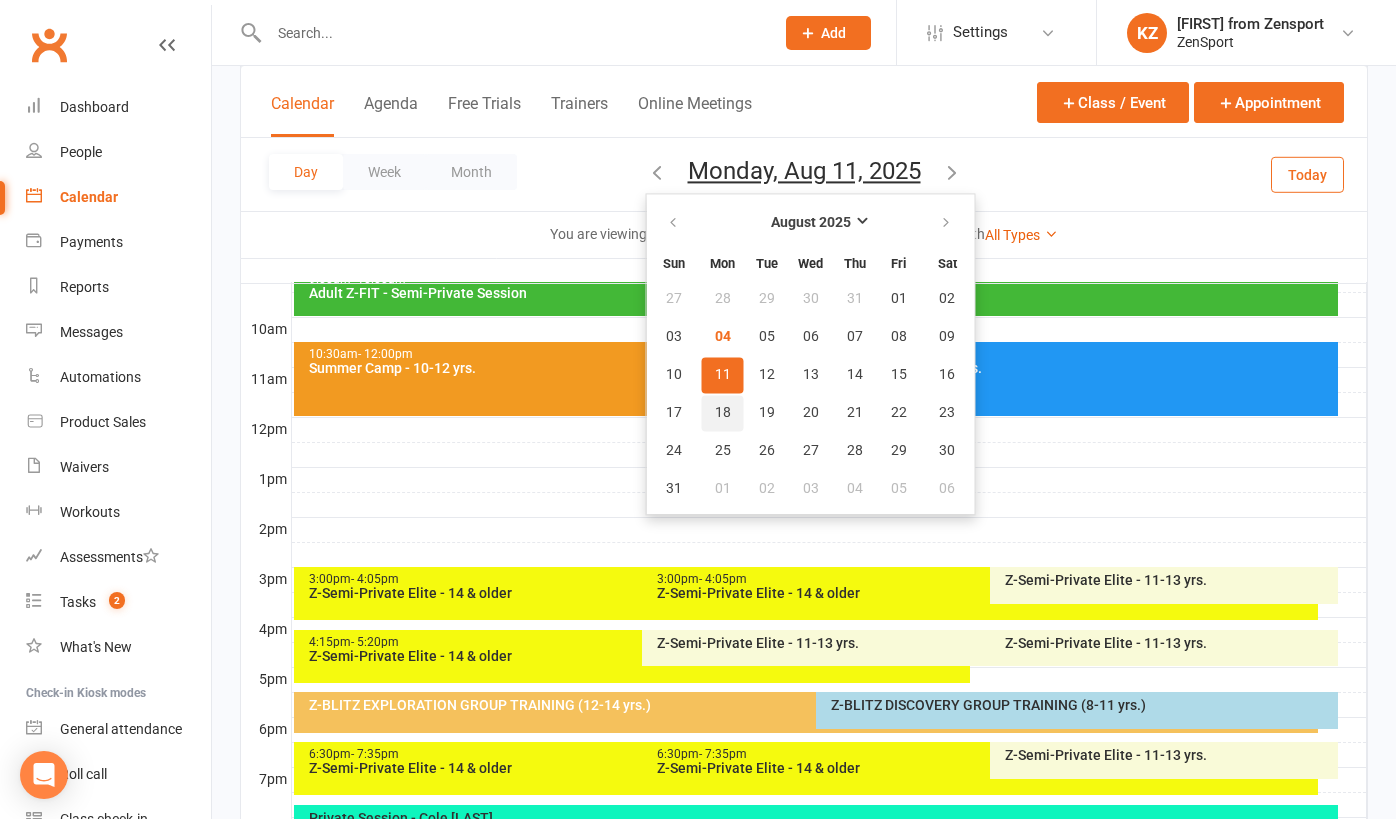 click on "18" at bounding box center (723, 413) 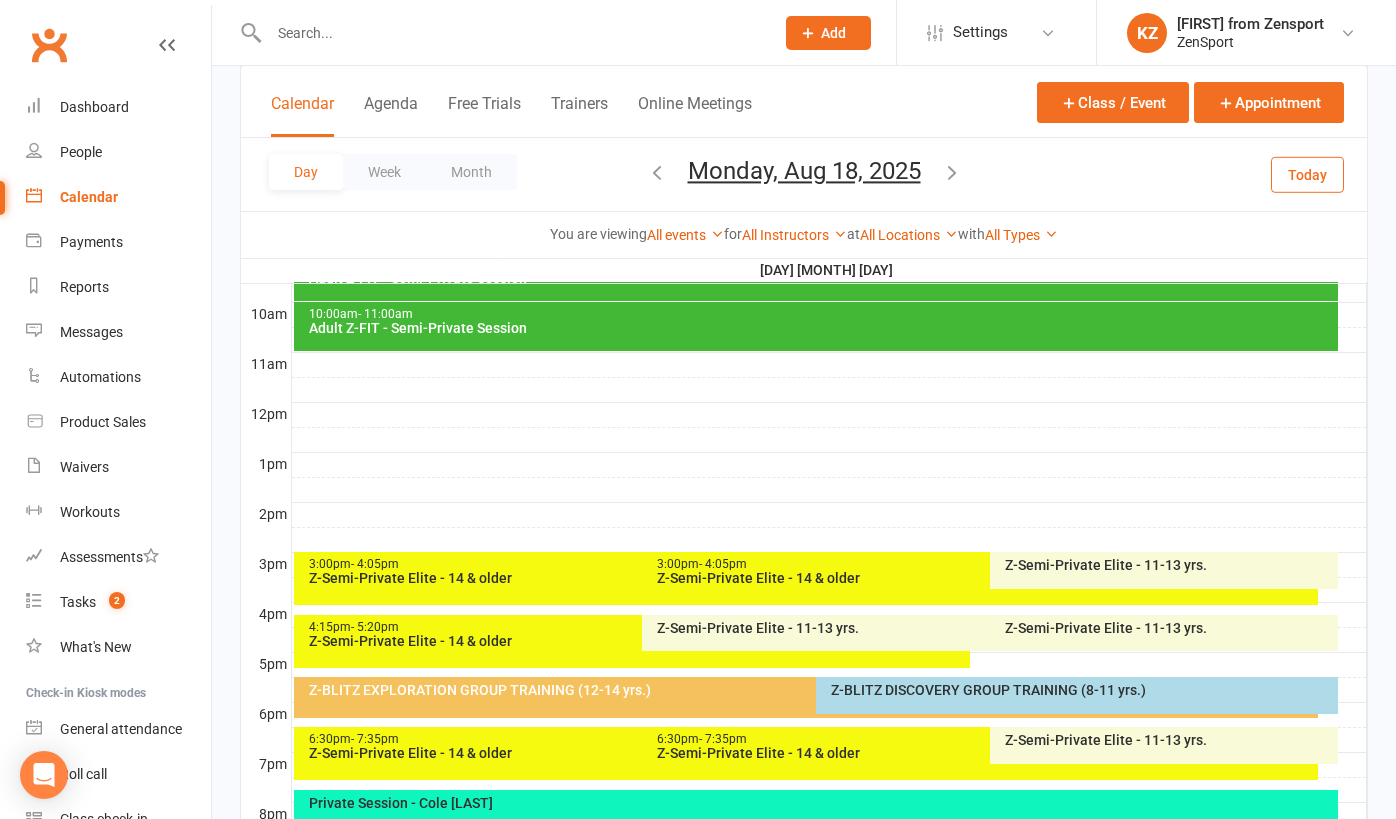 scroll, scrollTop: 569, scrollLeft: 0, axis: vertical 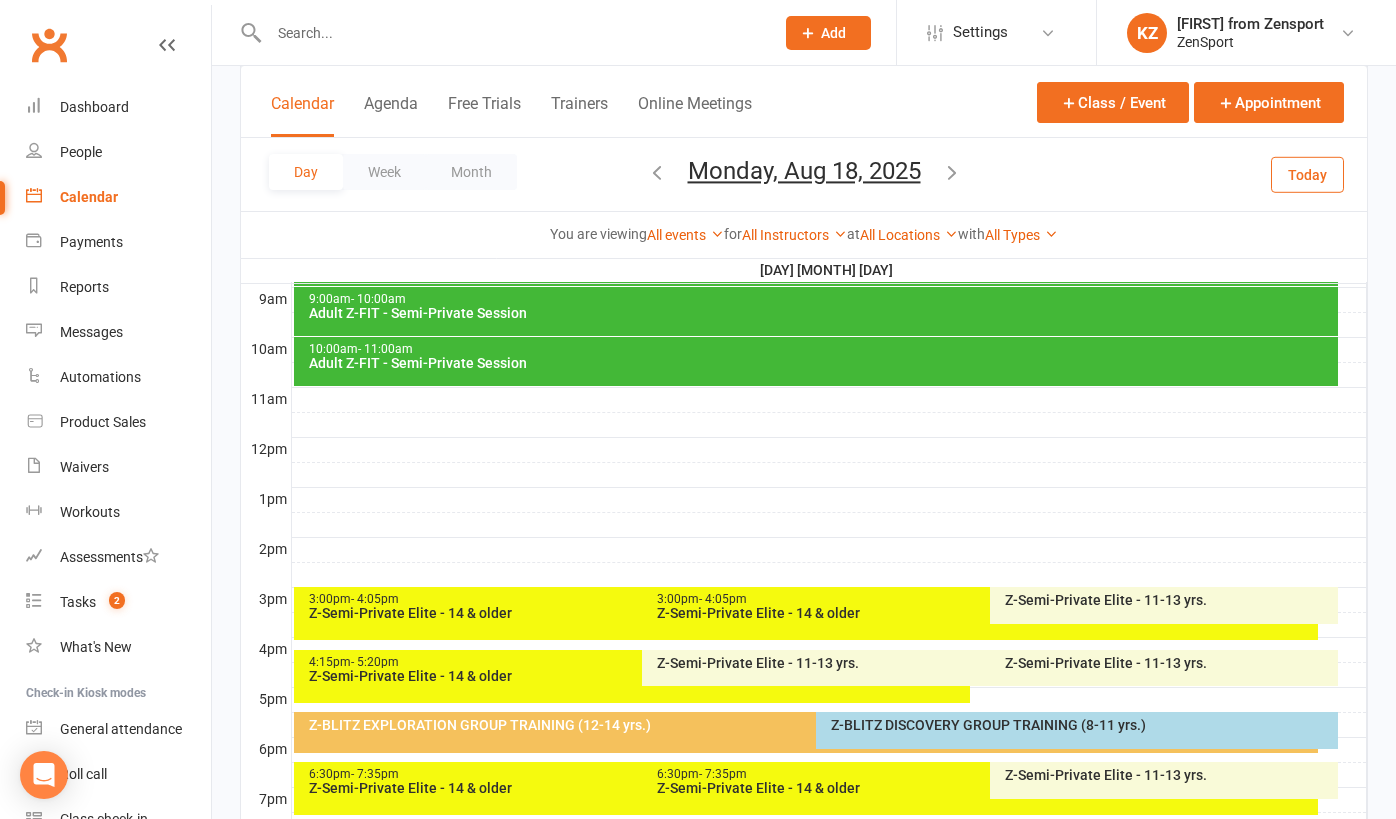 click on "Monday, Aug 18, 2025" at bounding box center [804, 171] 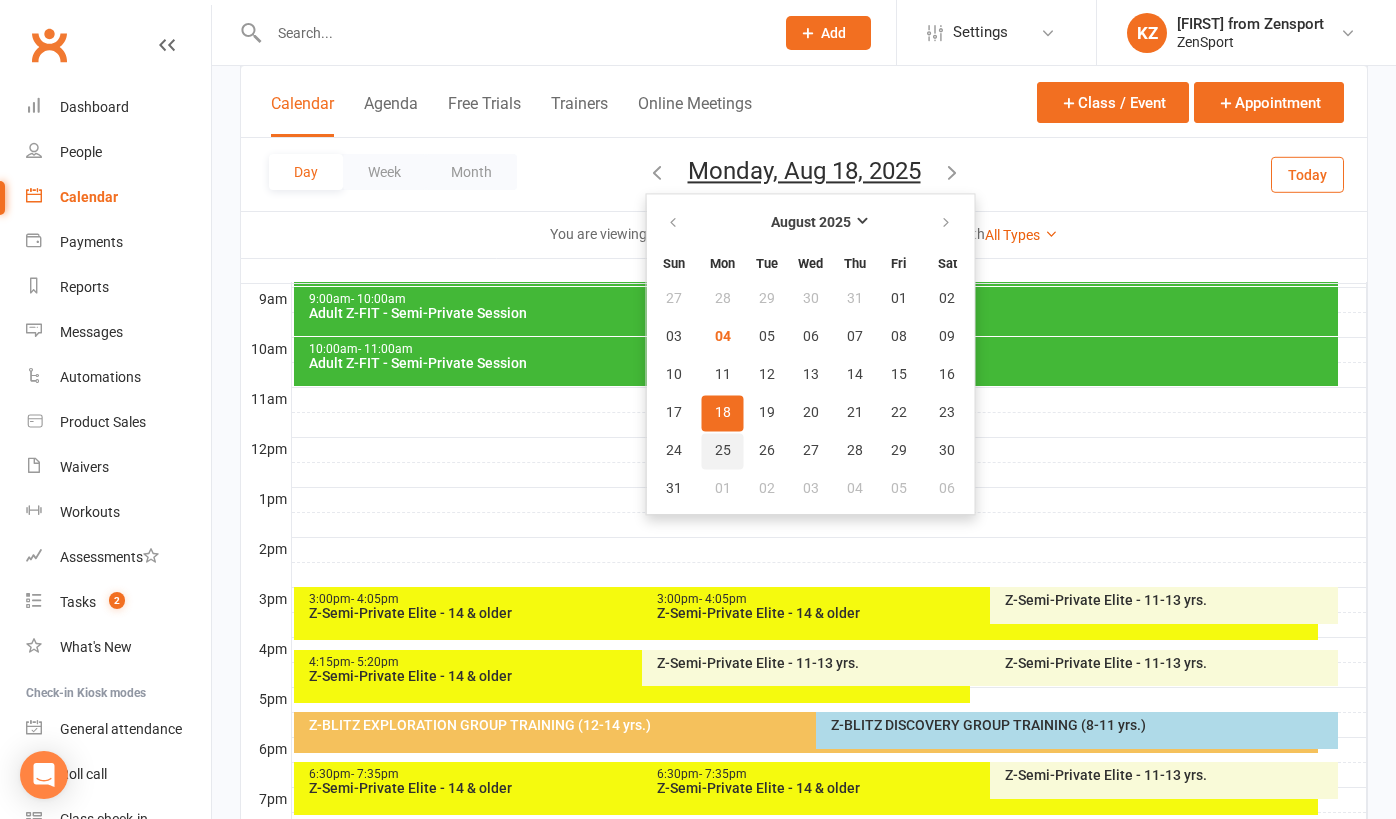 click on "25" at bounding box center [723, 451] 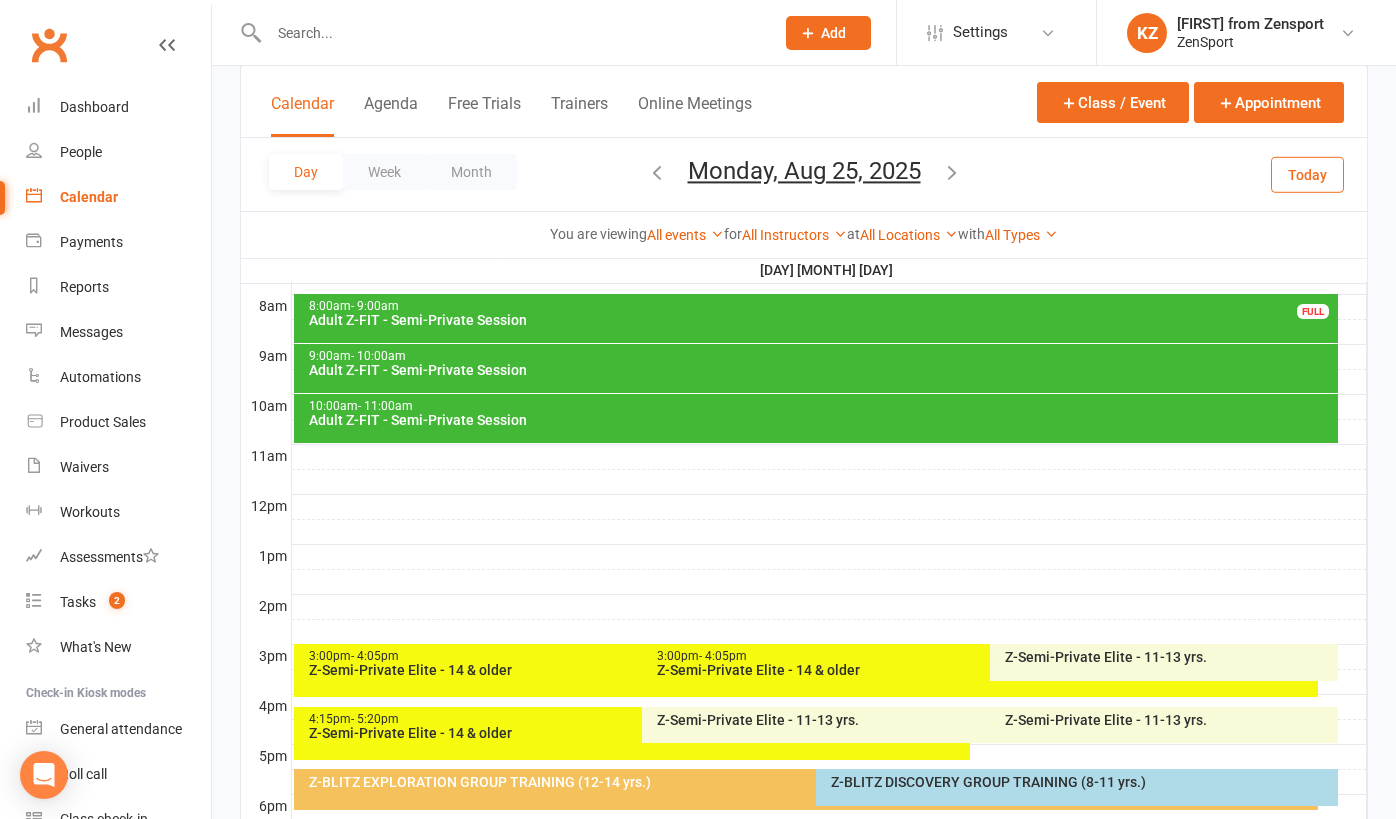 scroll, scrollTop: 508, scrollLeft: 0, axis: vertical 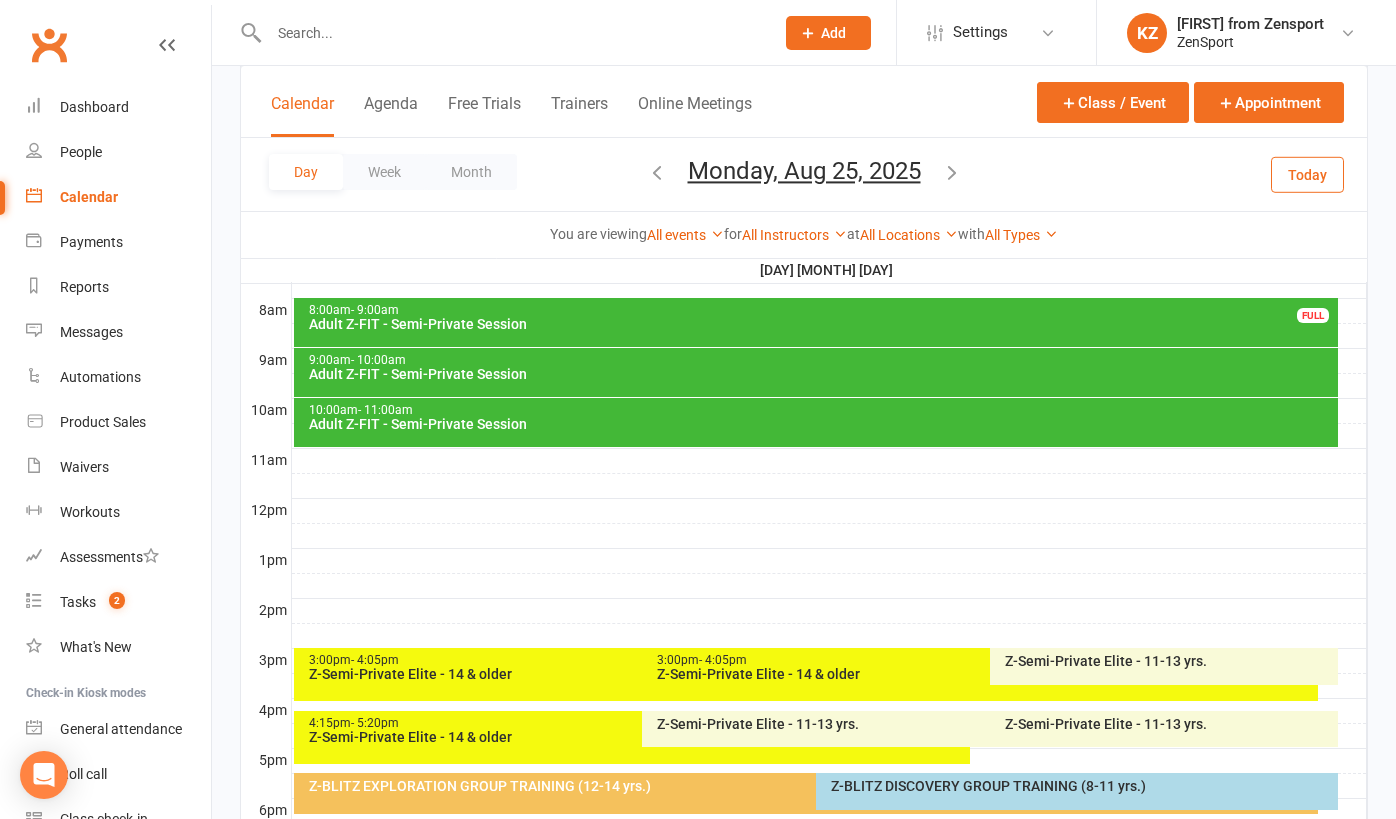 click on "Monday, Aug 25, 2025" at bounding box center (804, 171) 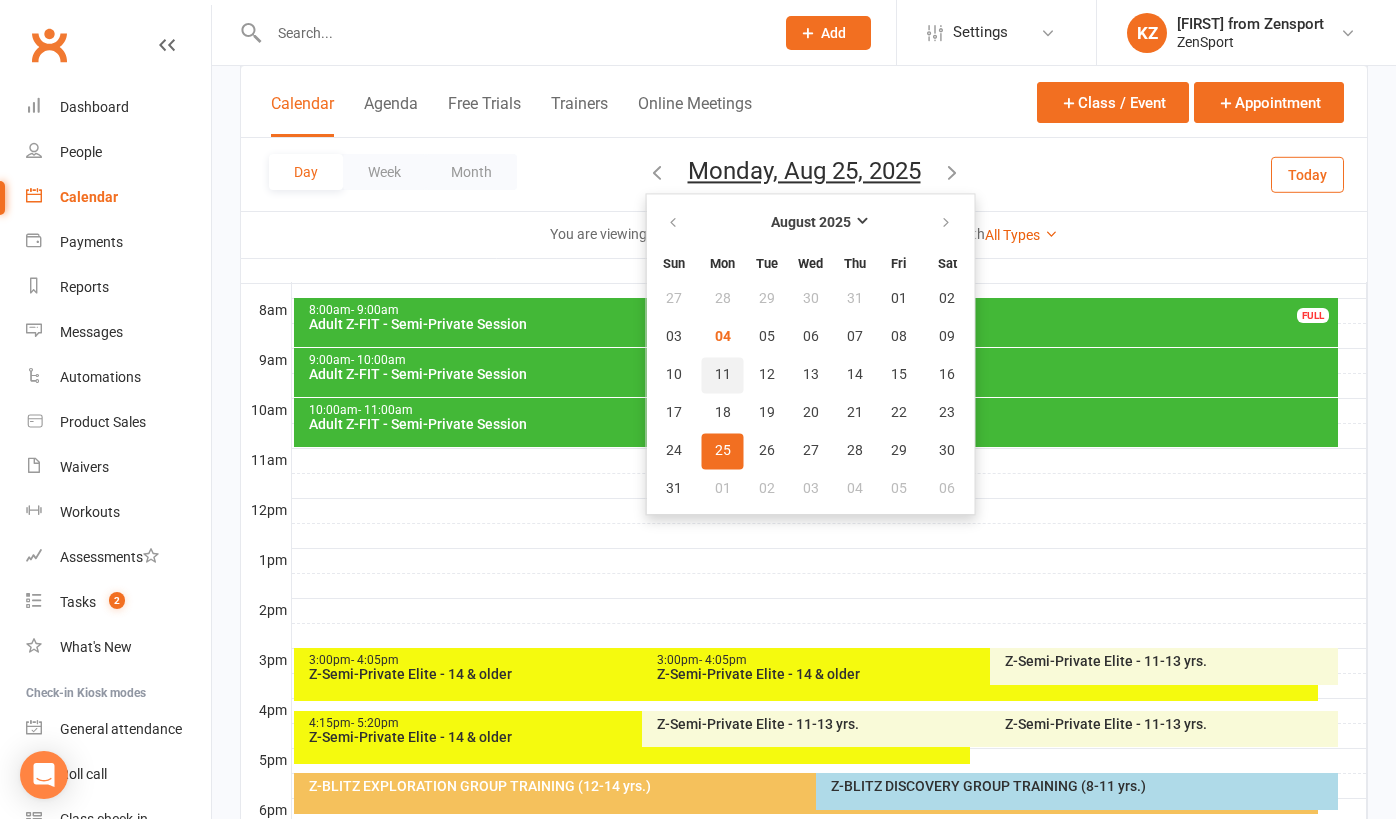 click on "11" at bounding box center [723, 375] 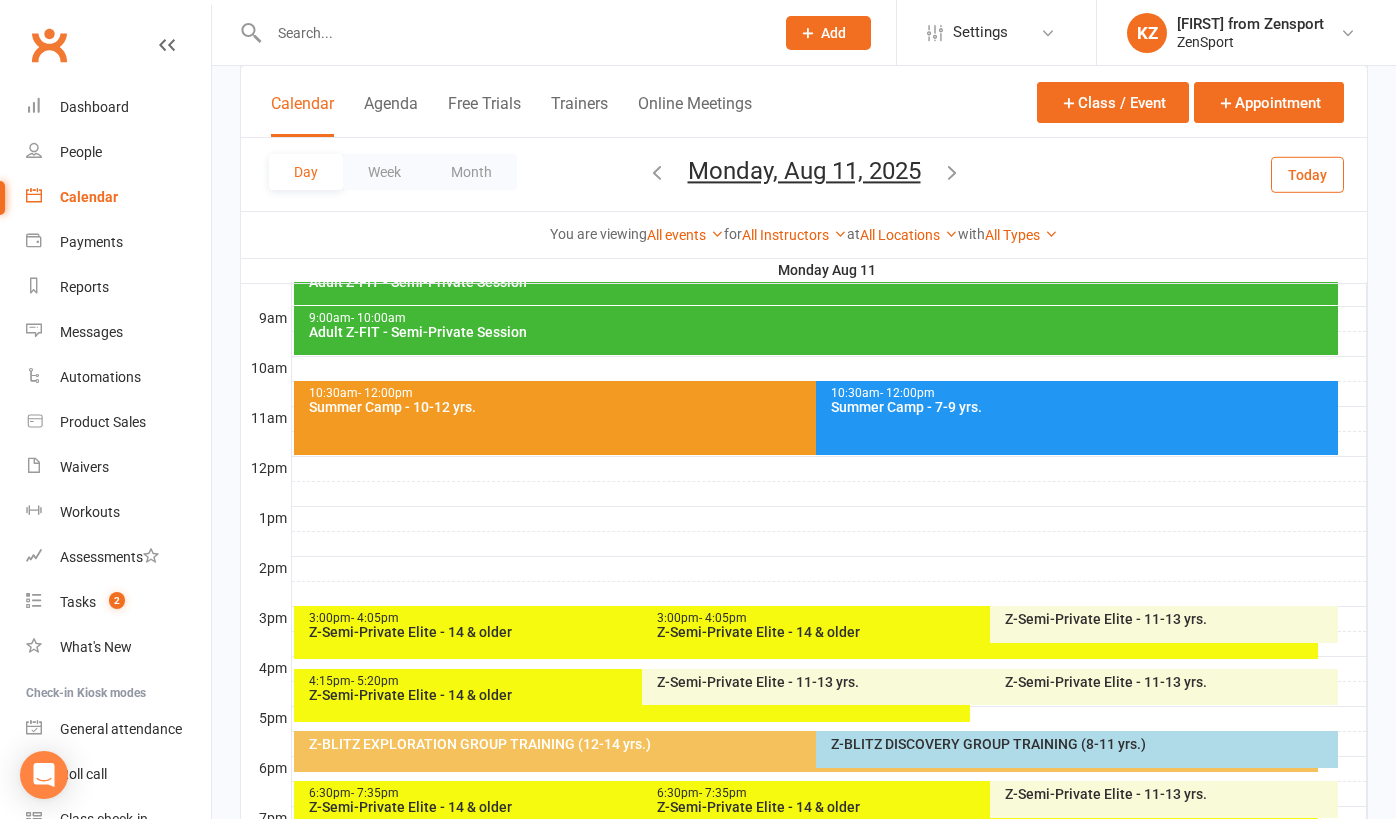 scroll, scrollTop: 513, scrollLeft: 0, axis: vertical 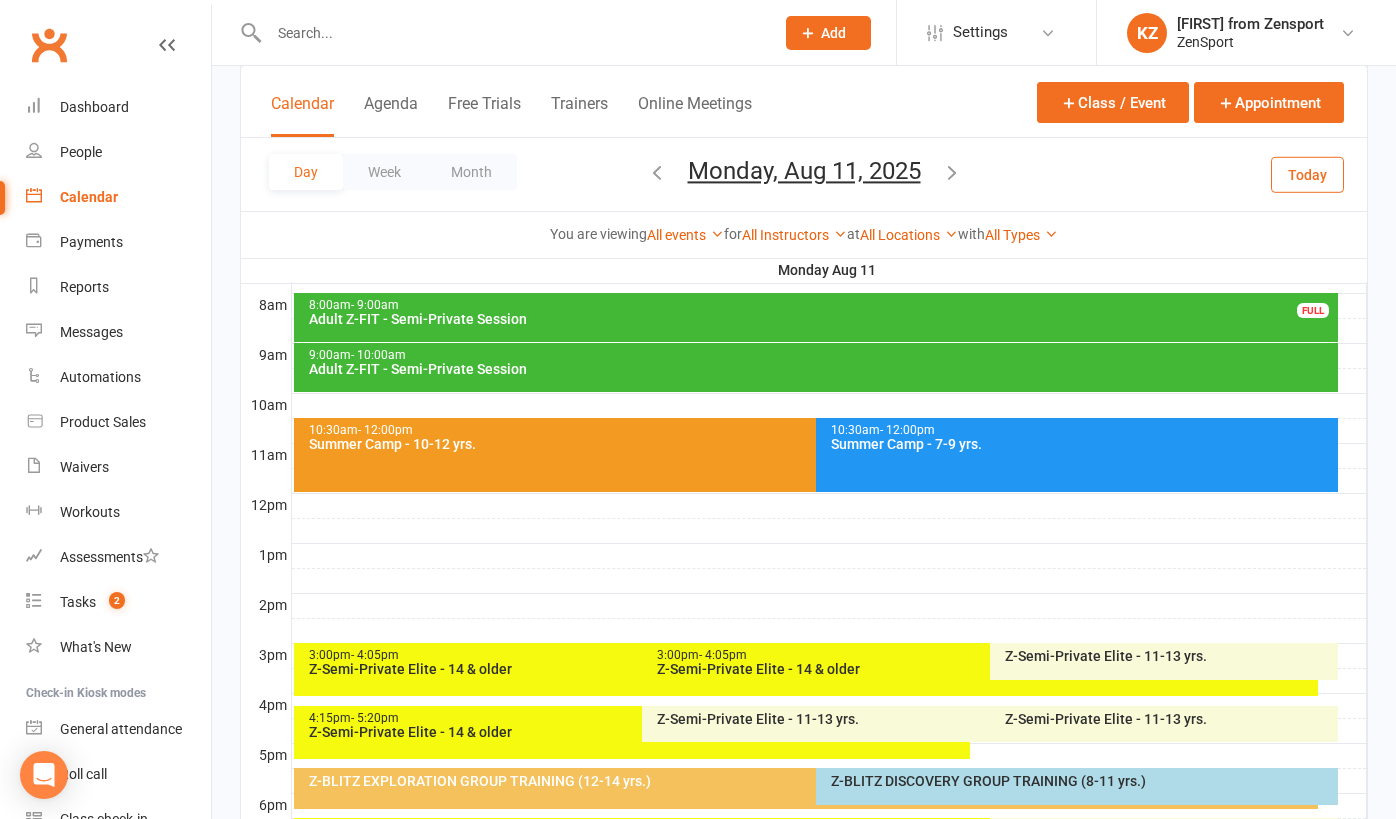 click on "Monday, Aug 11, 2025" at bounding box center [804, 171] 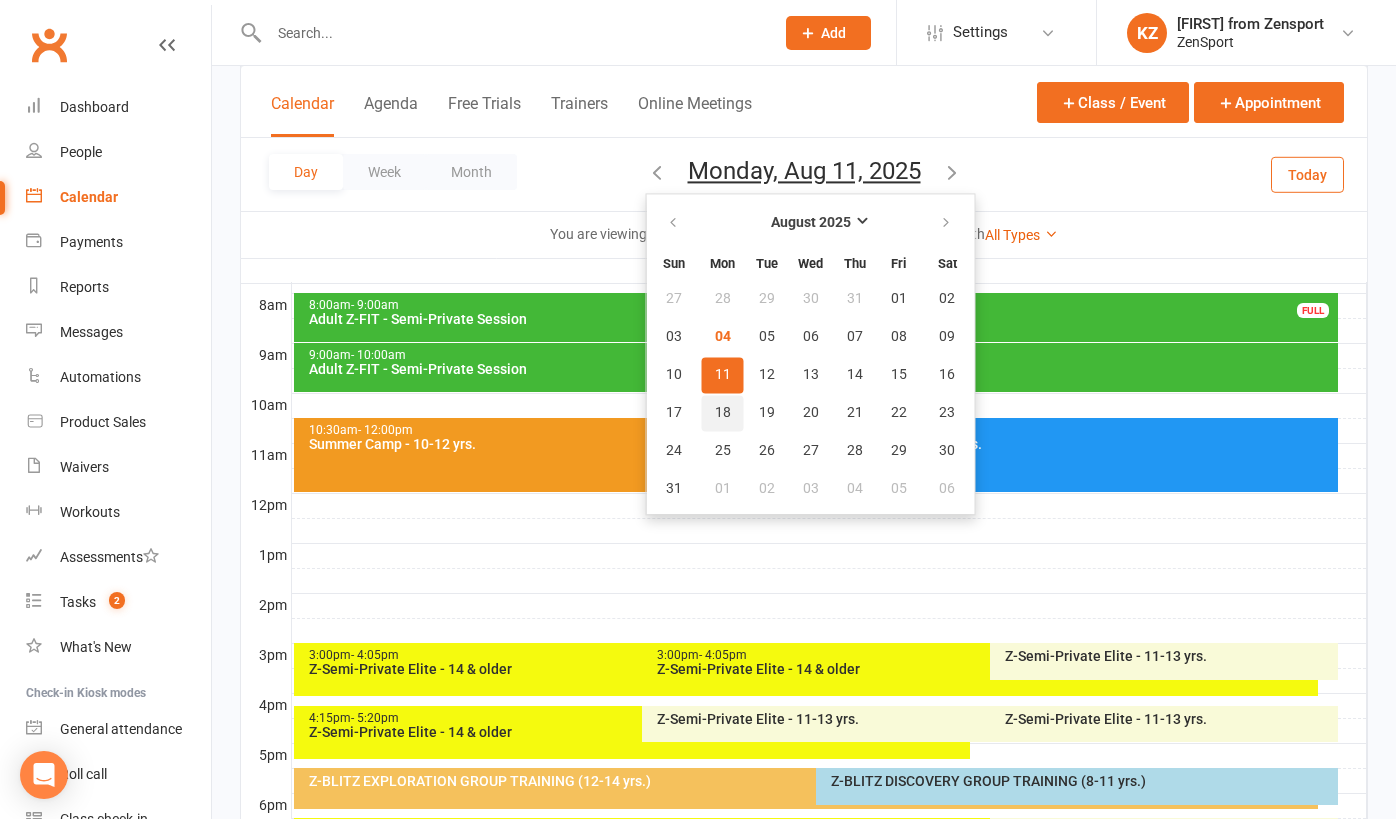 click on "18" at bounding box center (723, 413) 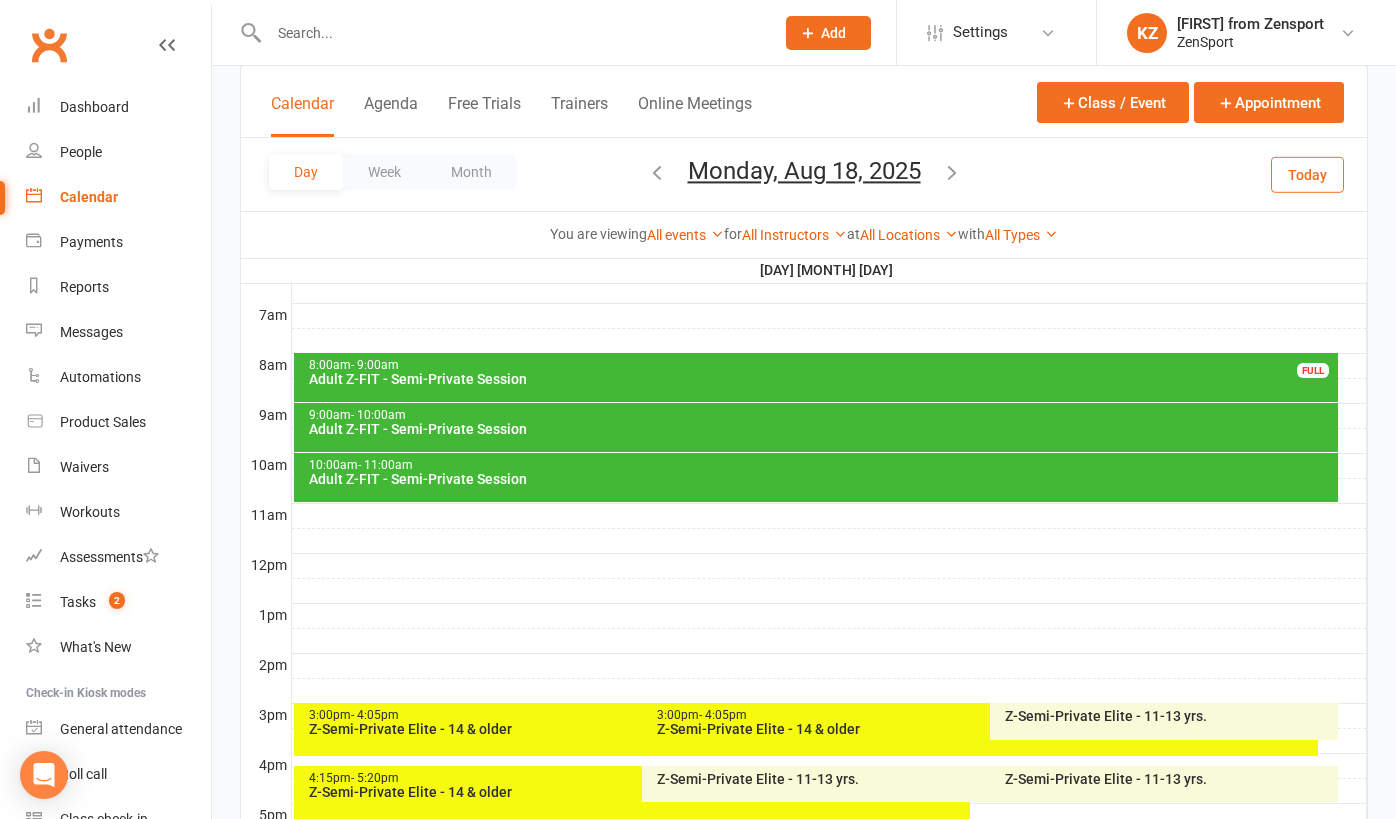 scroll, scrollTop: 426, scrollLeft: 0, axis: vertical 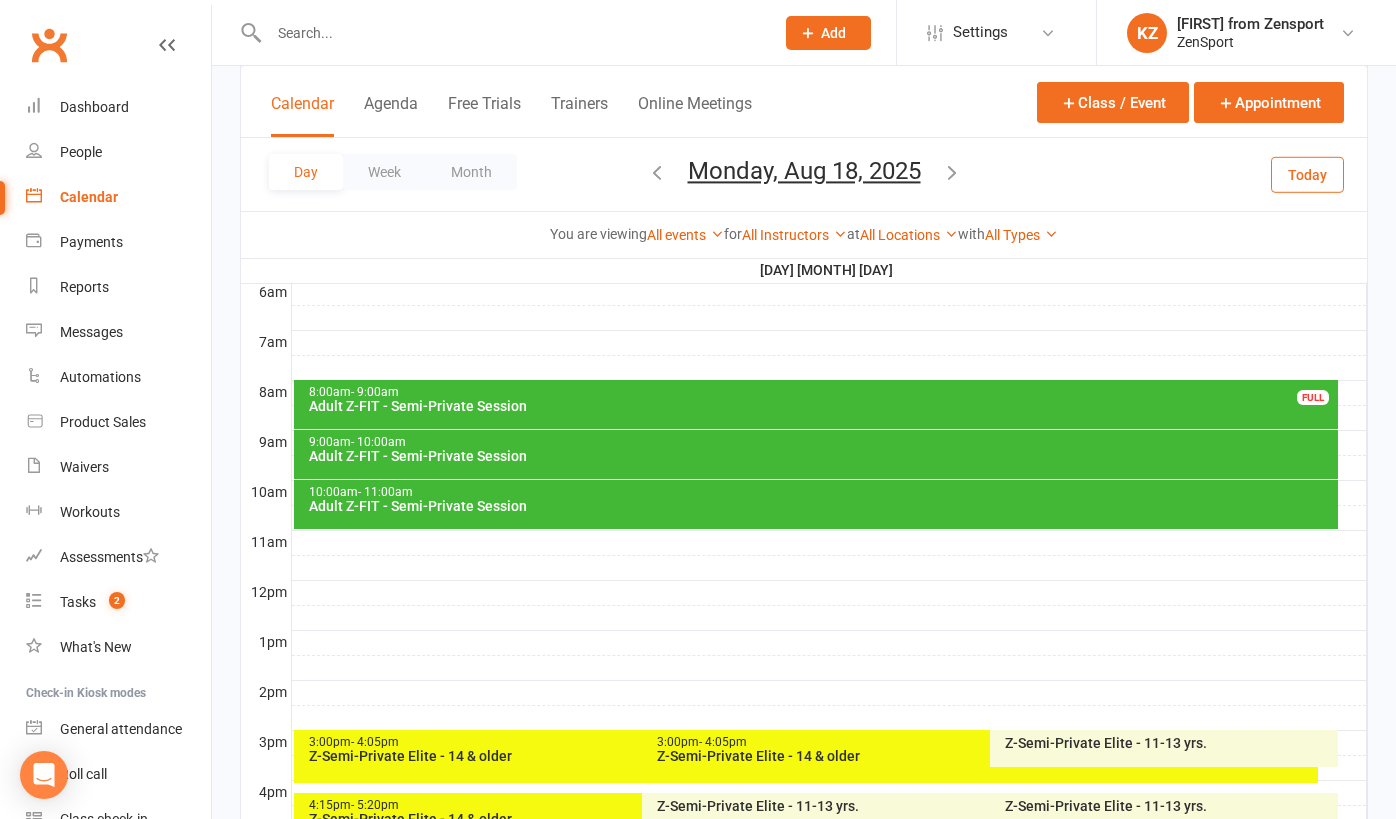 click on "Monday, Aug 18, 2025" at bounding box center [804, 171] 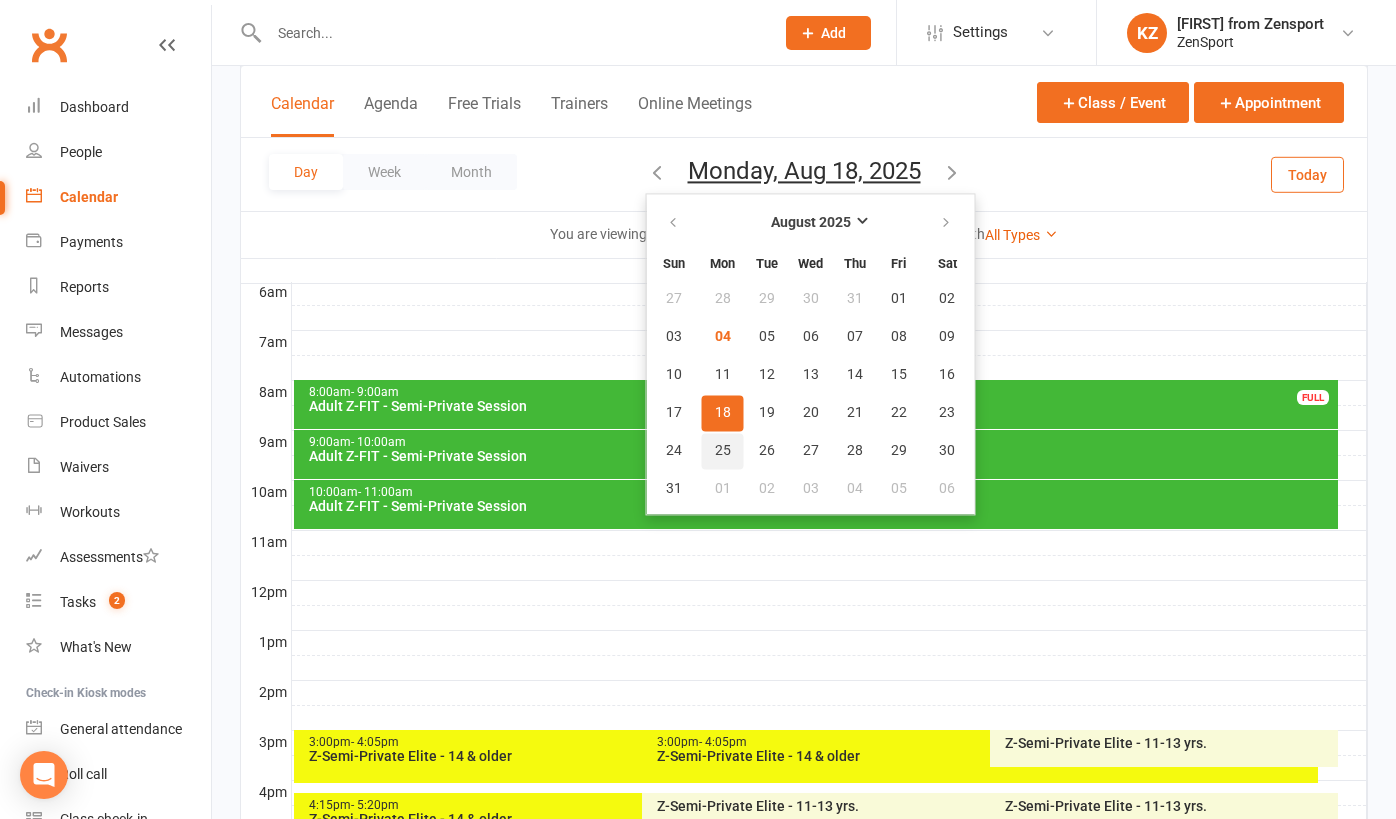 click on "25" at bounding box center (723, 451) 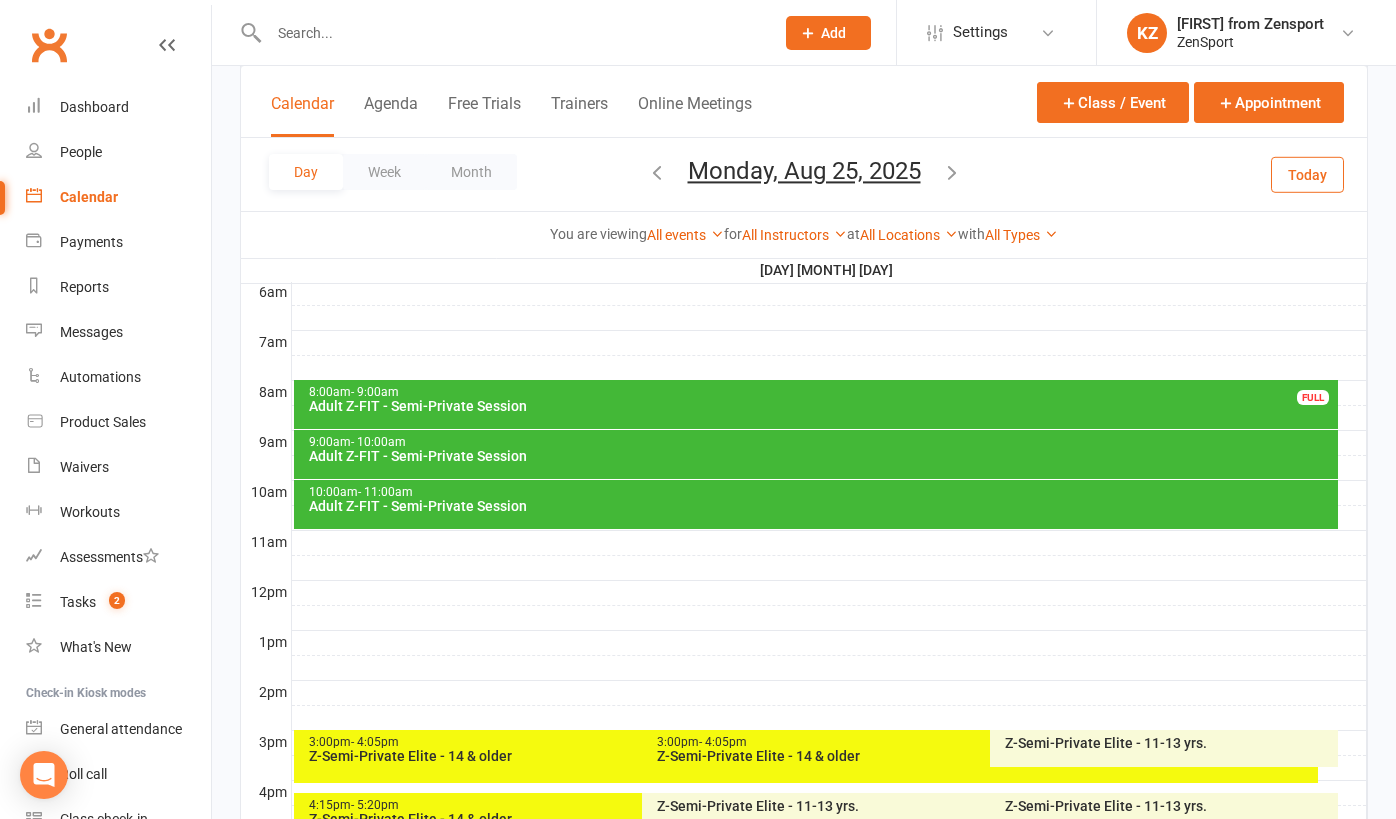 click at bounding box center (829, 618) 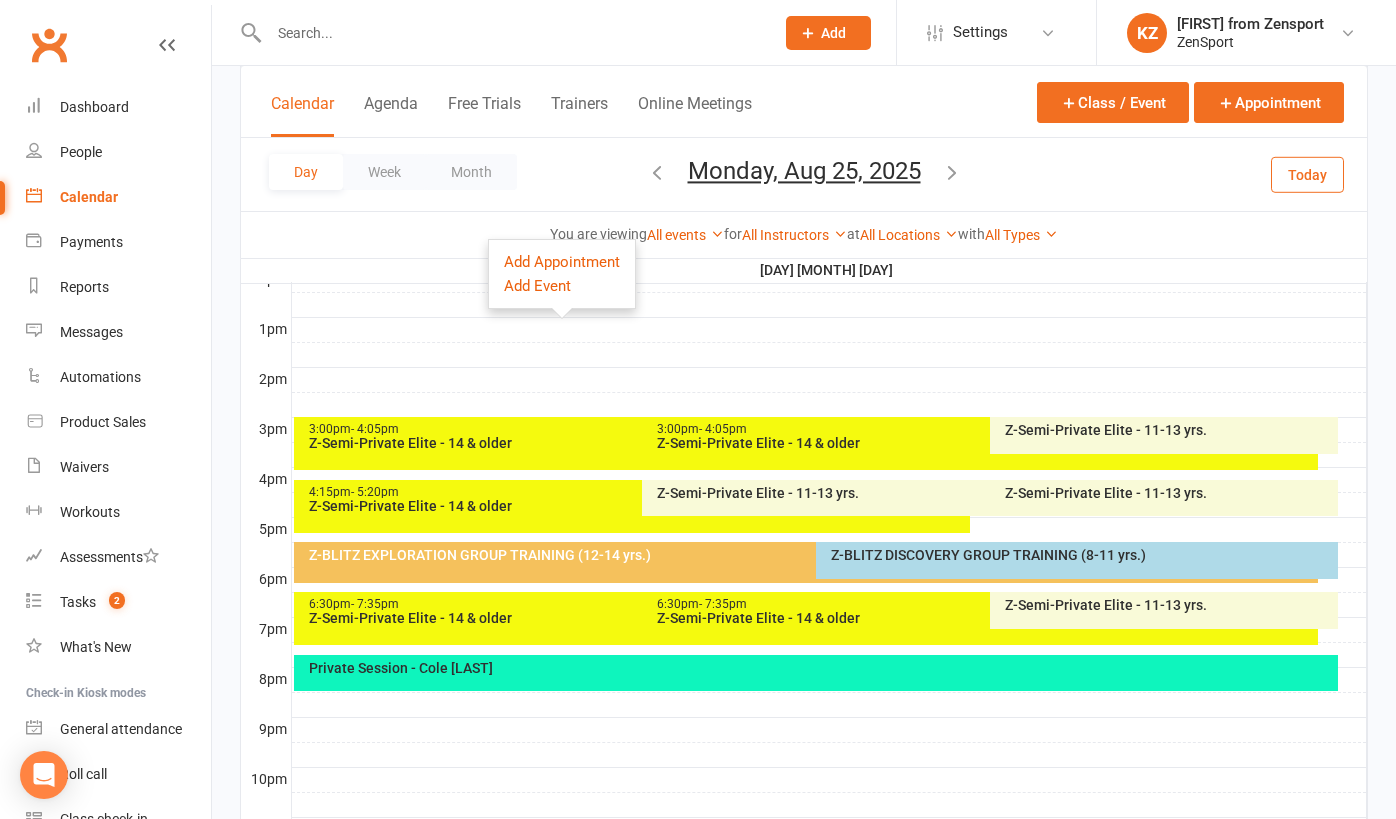 scroll, scrollTop: 741, scrollLeft: 0, axis: vertical 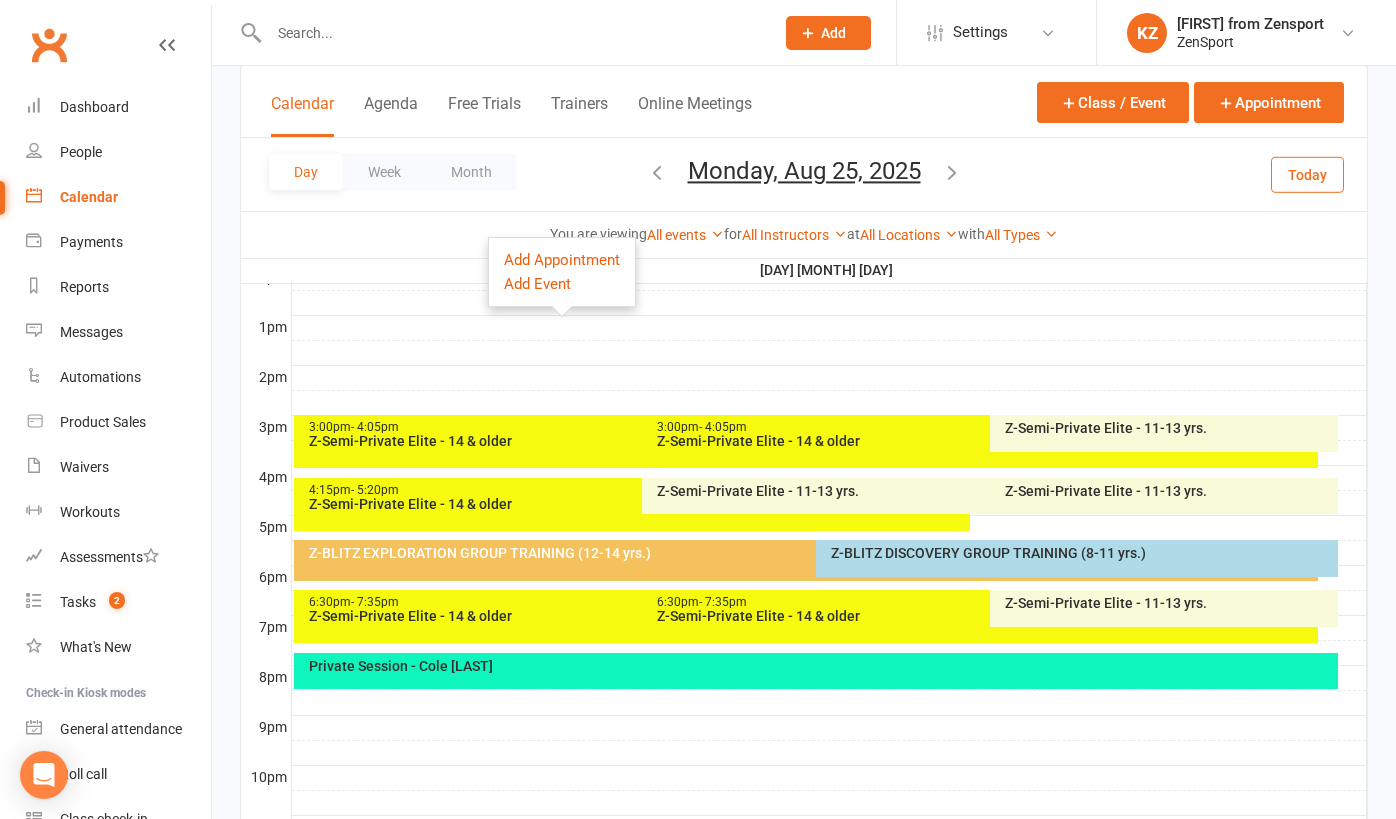 click on "Add" 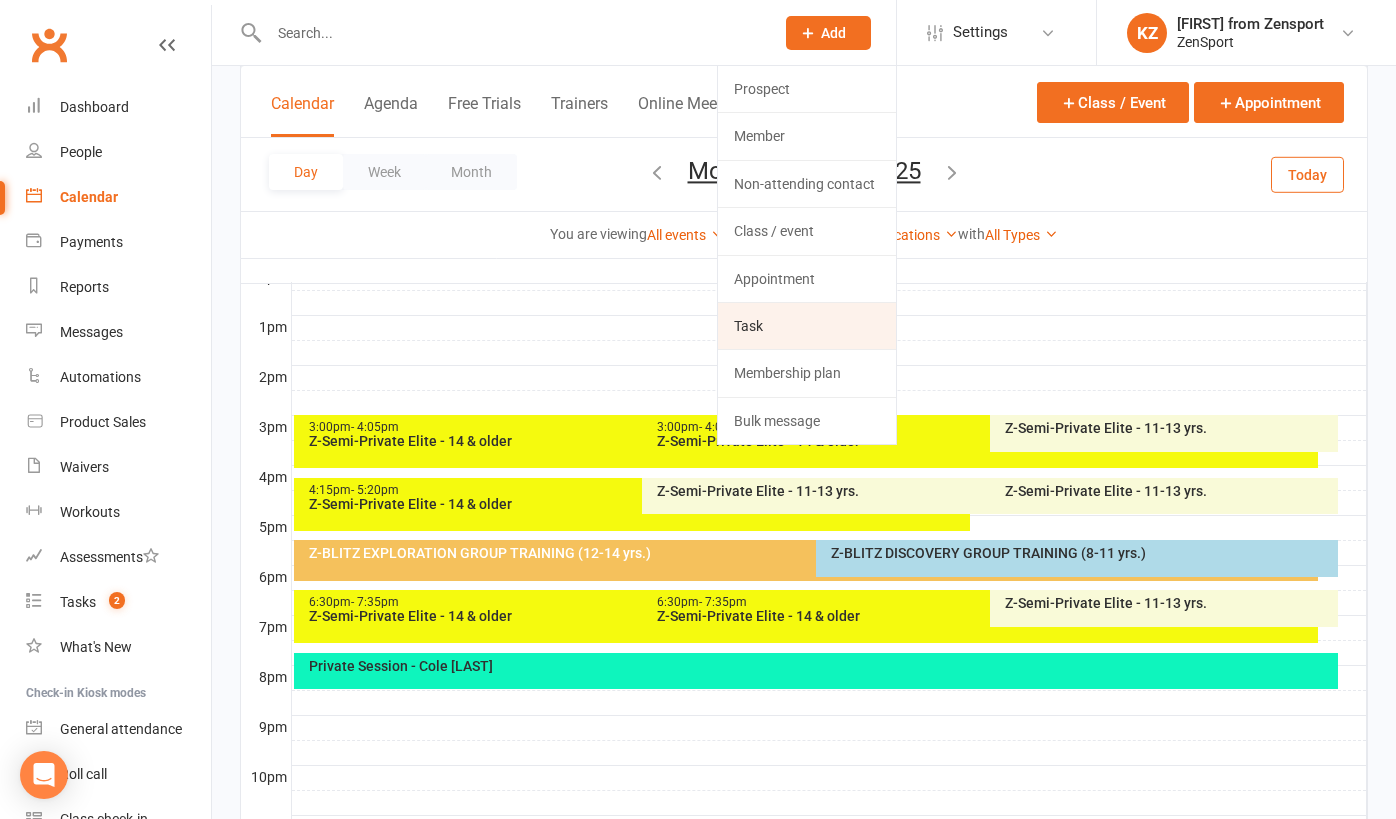 click on "Task" 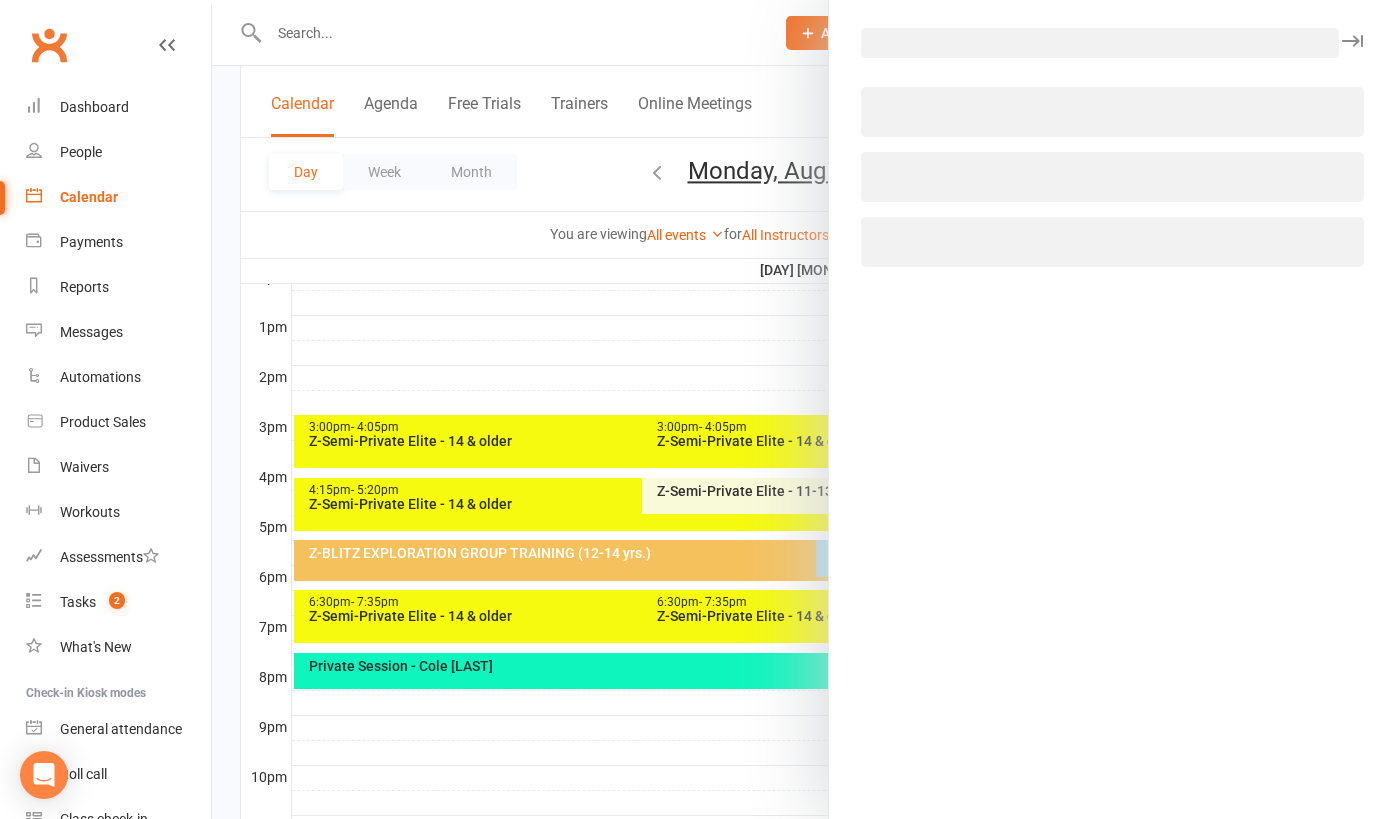 select on "43198" 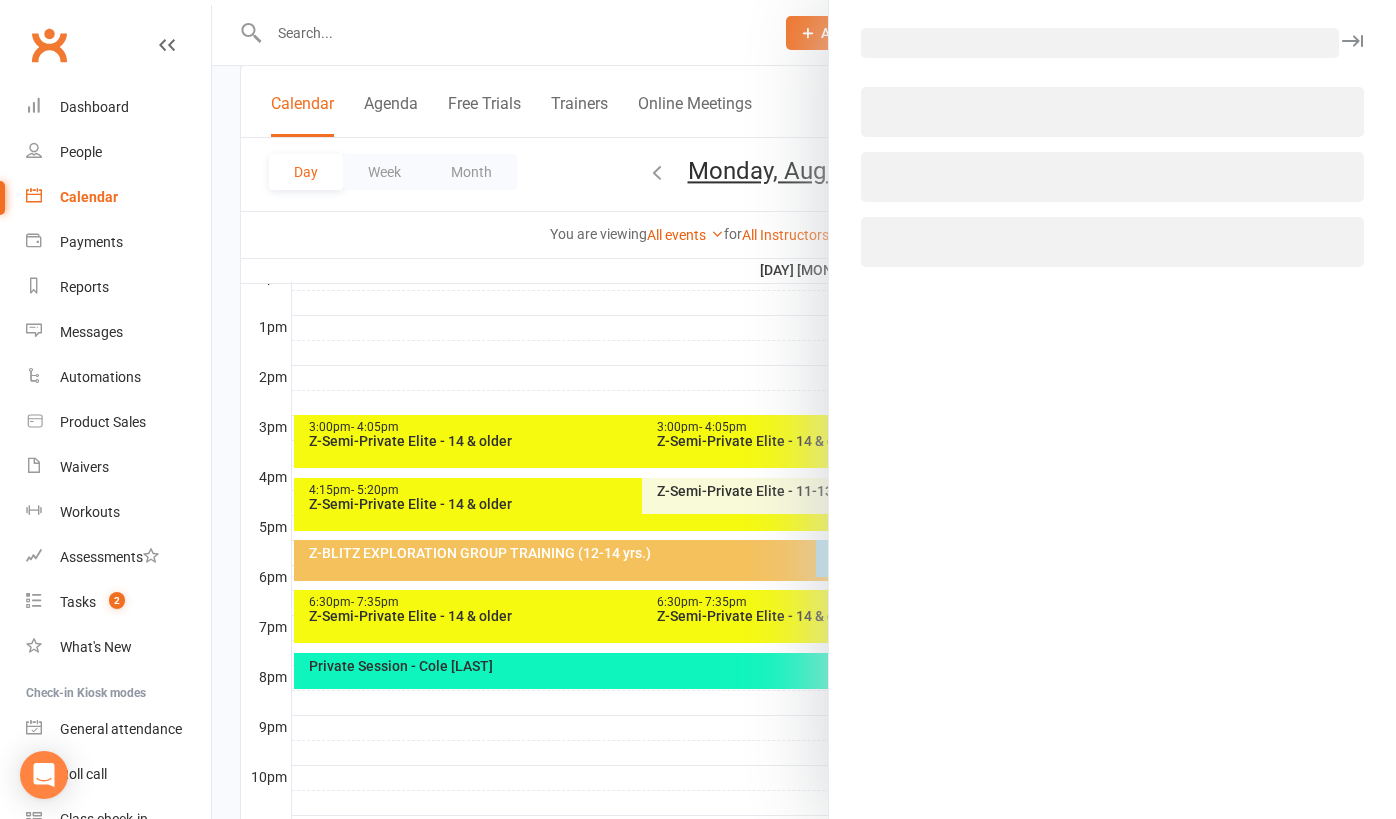 select on "43198" 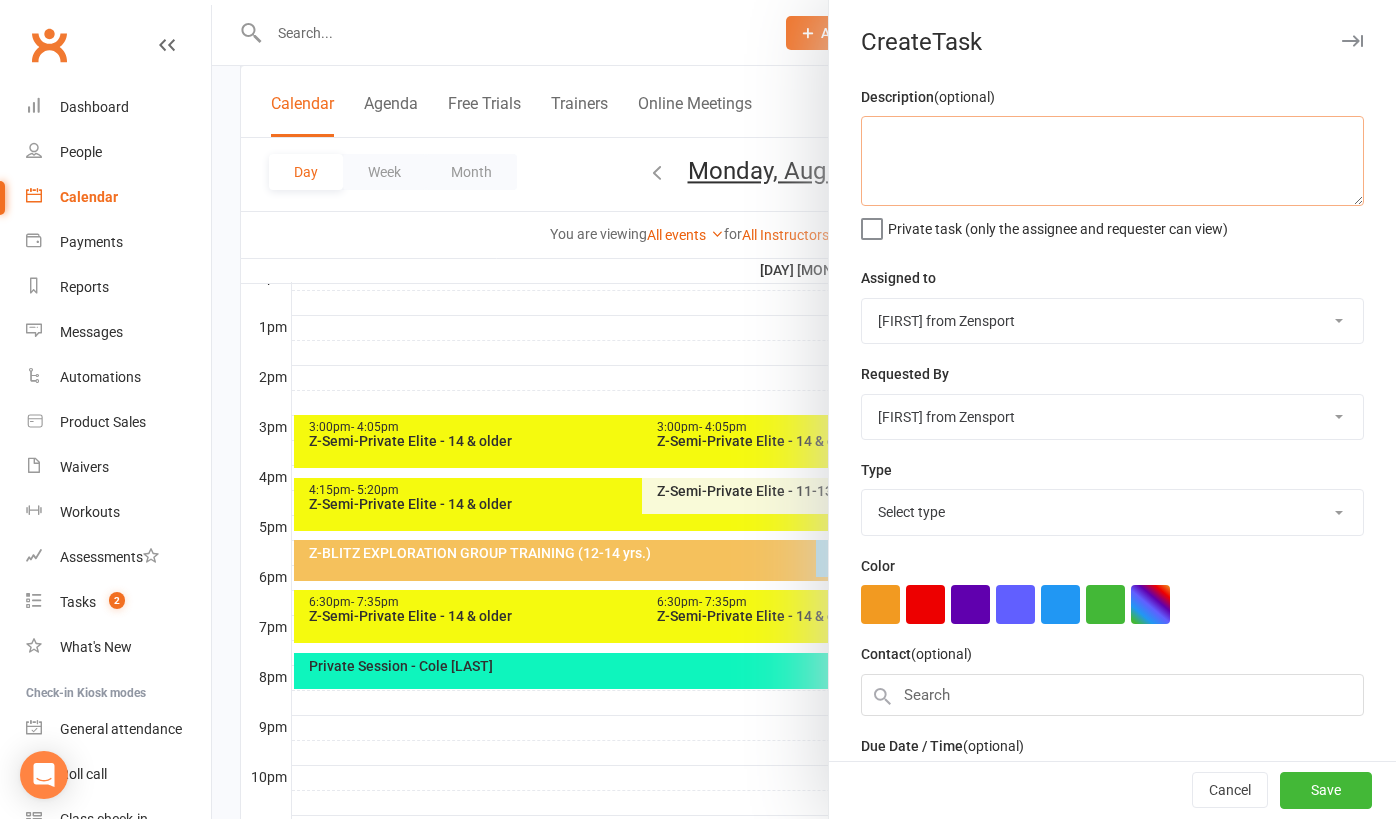 click at bounding box center (1112, 161) 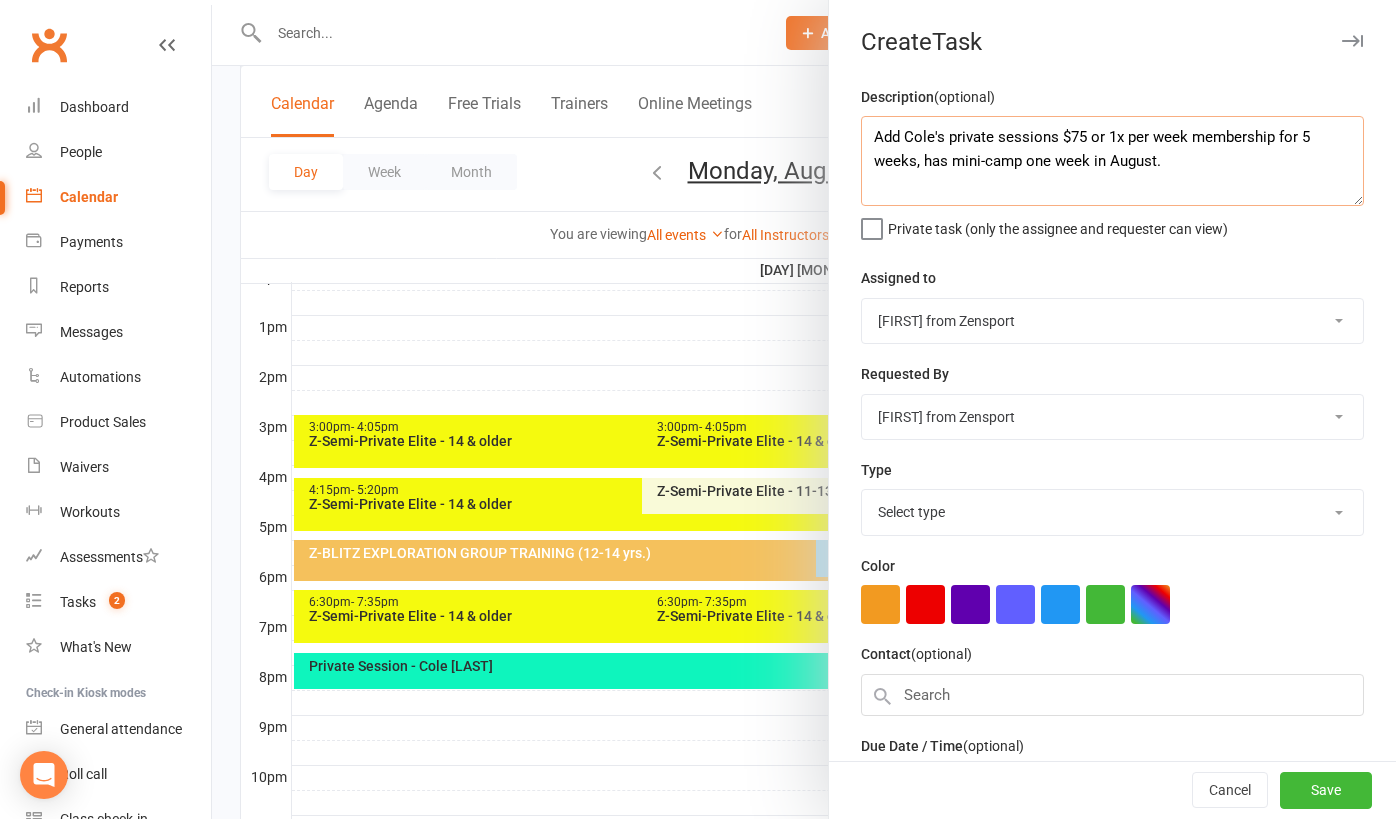 click on "Add Cole's private sessions $75 or 1x per week membership for 5 weeks, has mini-camp one week in August." at bounding box center [1112, 161] 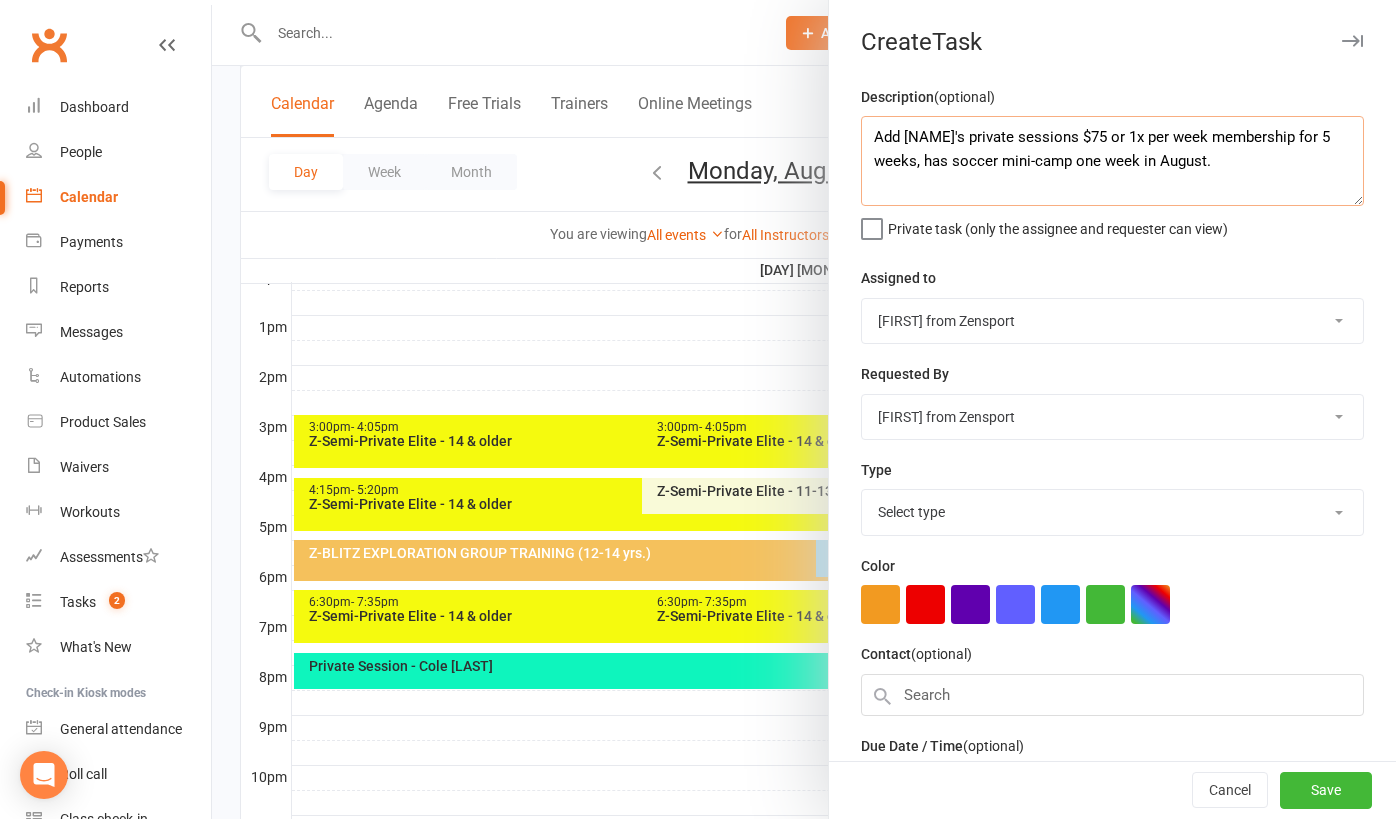 click on "Add [NAME]'s private sessions $75 or 1x per week membership for 5 weeks, has soccer mini-camp one week in August." at bounding box center [1112, 161] 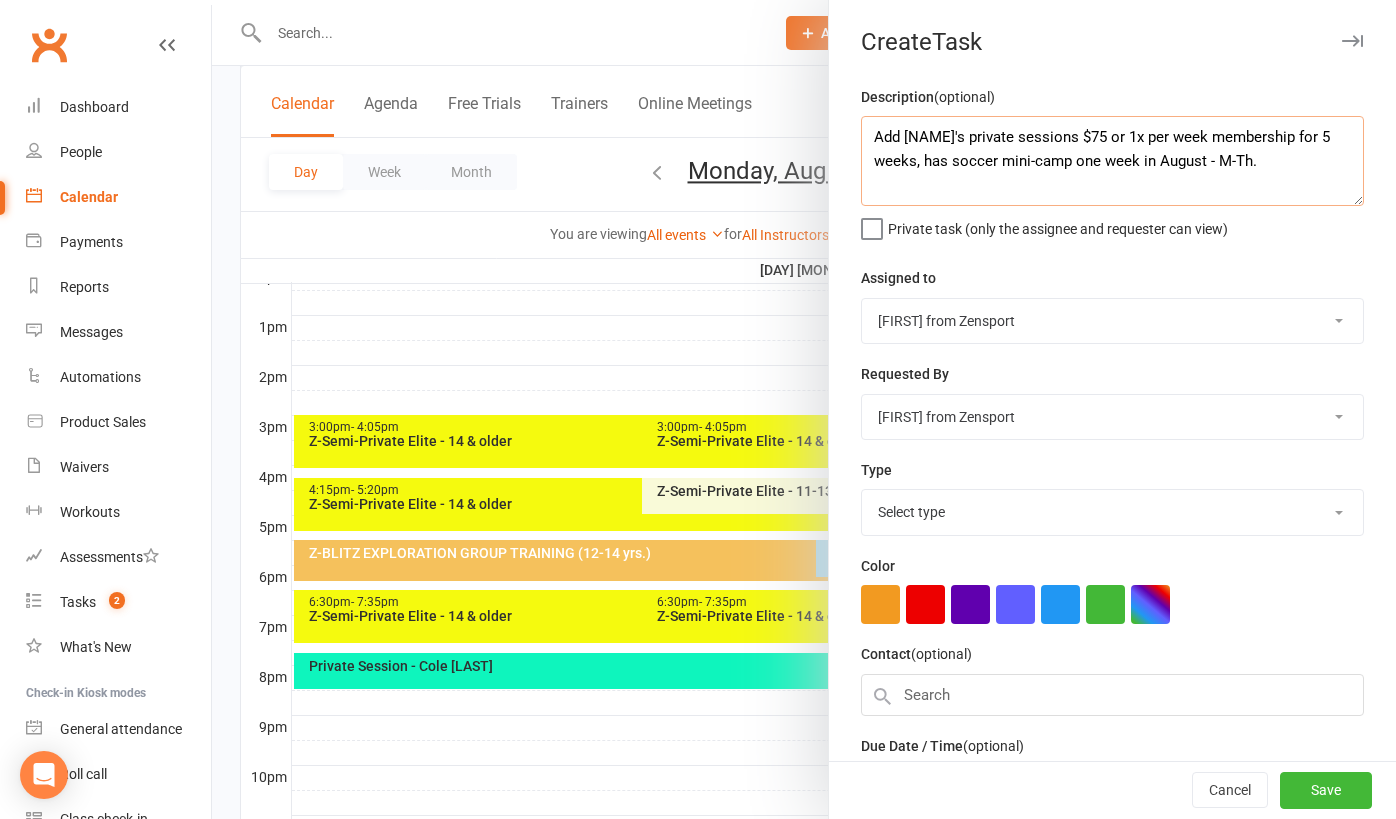 type on "Add [NAME]'s private sessions $75 or 1x per week membership for 5 weeks, has soccer mini-camp one week in August - M-Th." 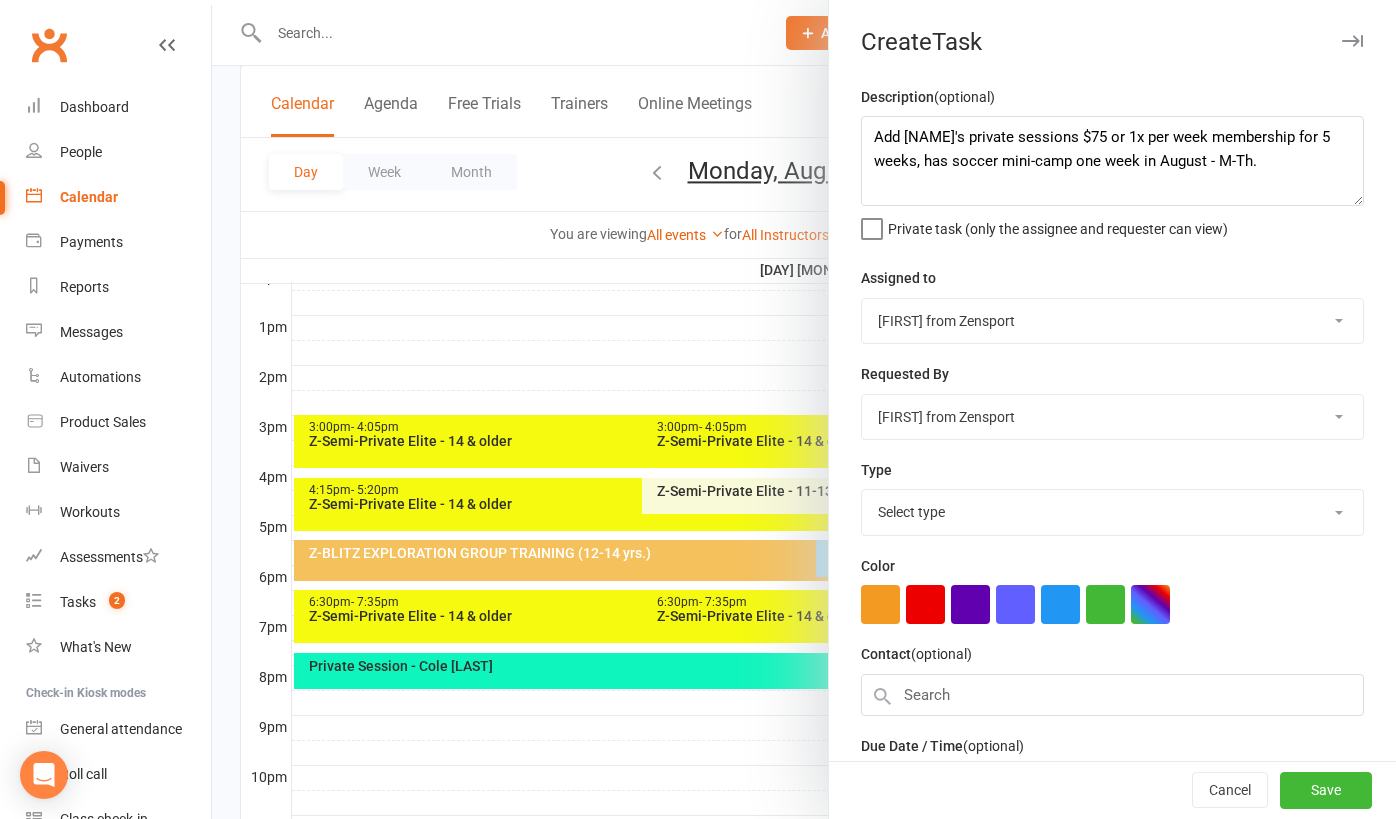 click on "Private task (only the assignee and requester can view)" at bounding box center (1044, 224) 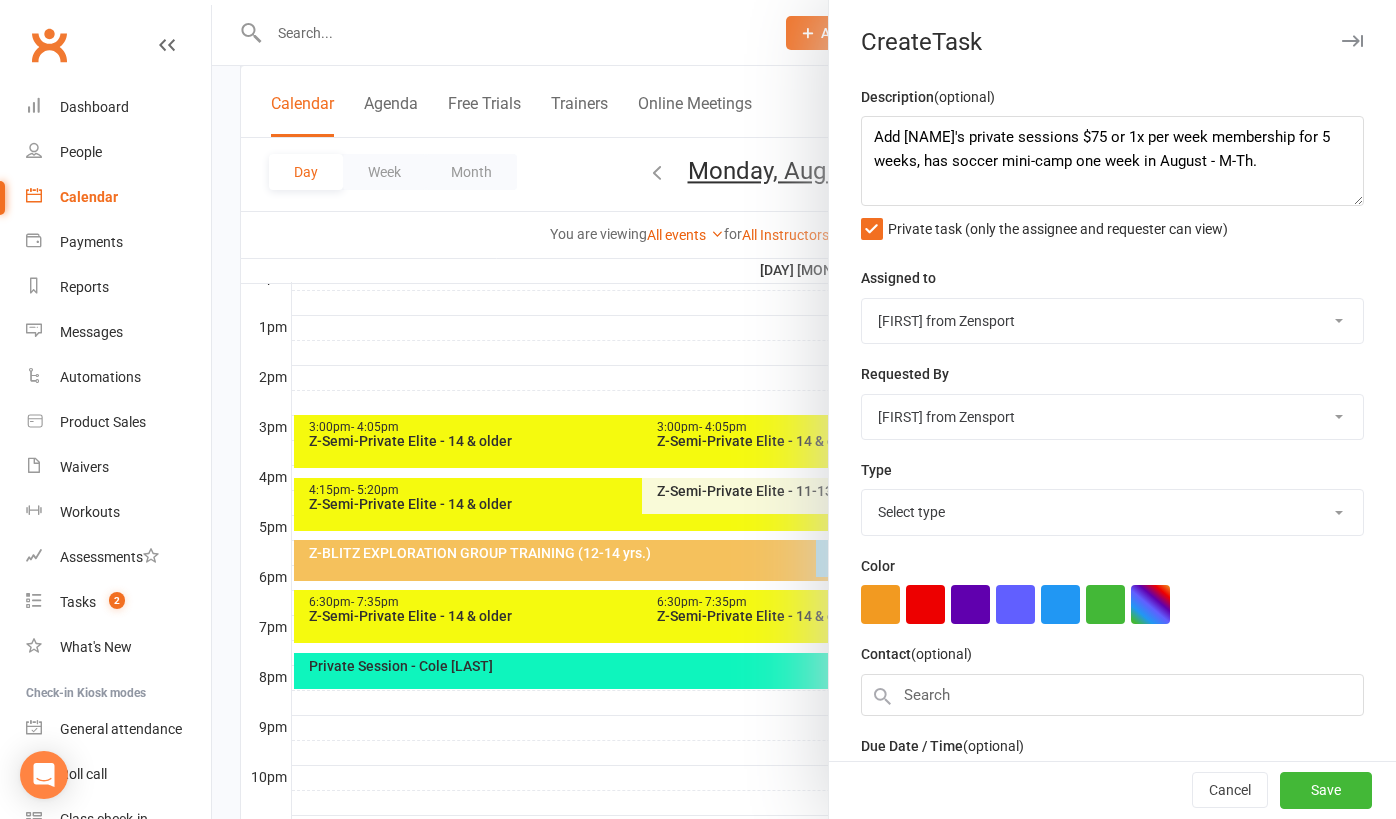 select on "9788" 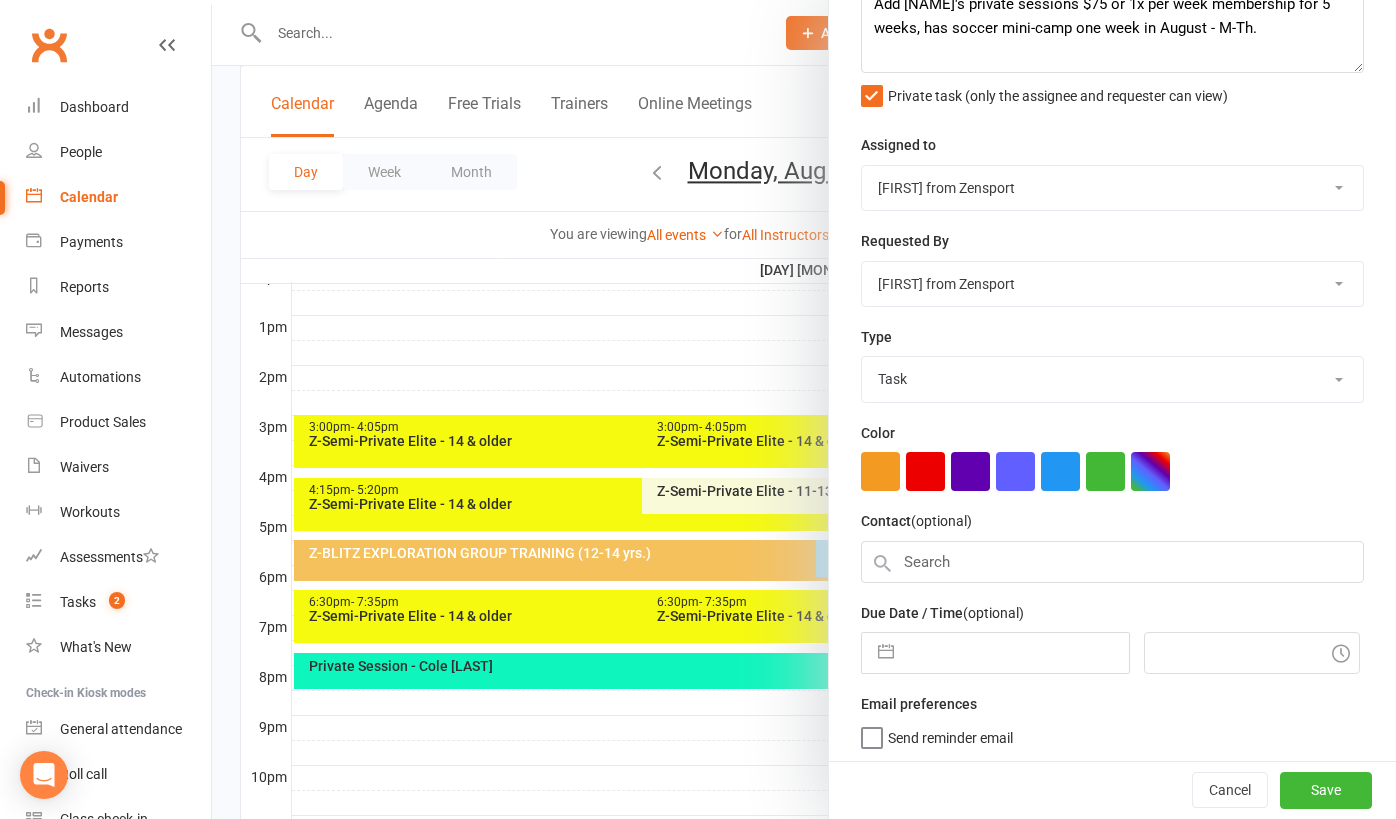 click at bounding box center (1016, 653) 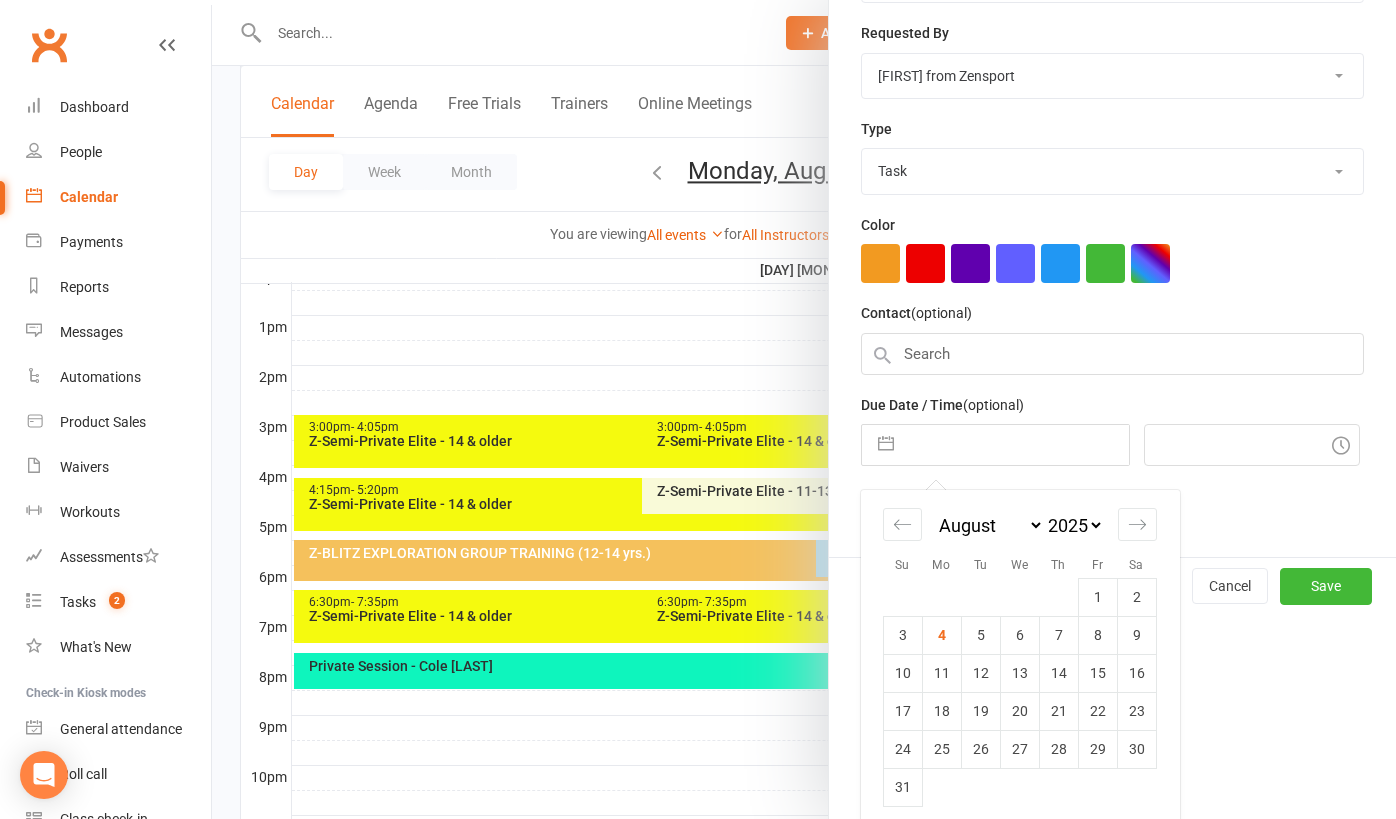 scroll, scrollTop: 348, scrollLeft: 0, axis: vertical 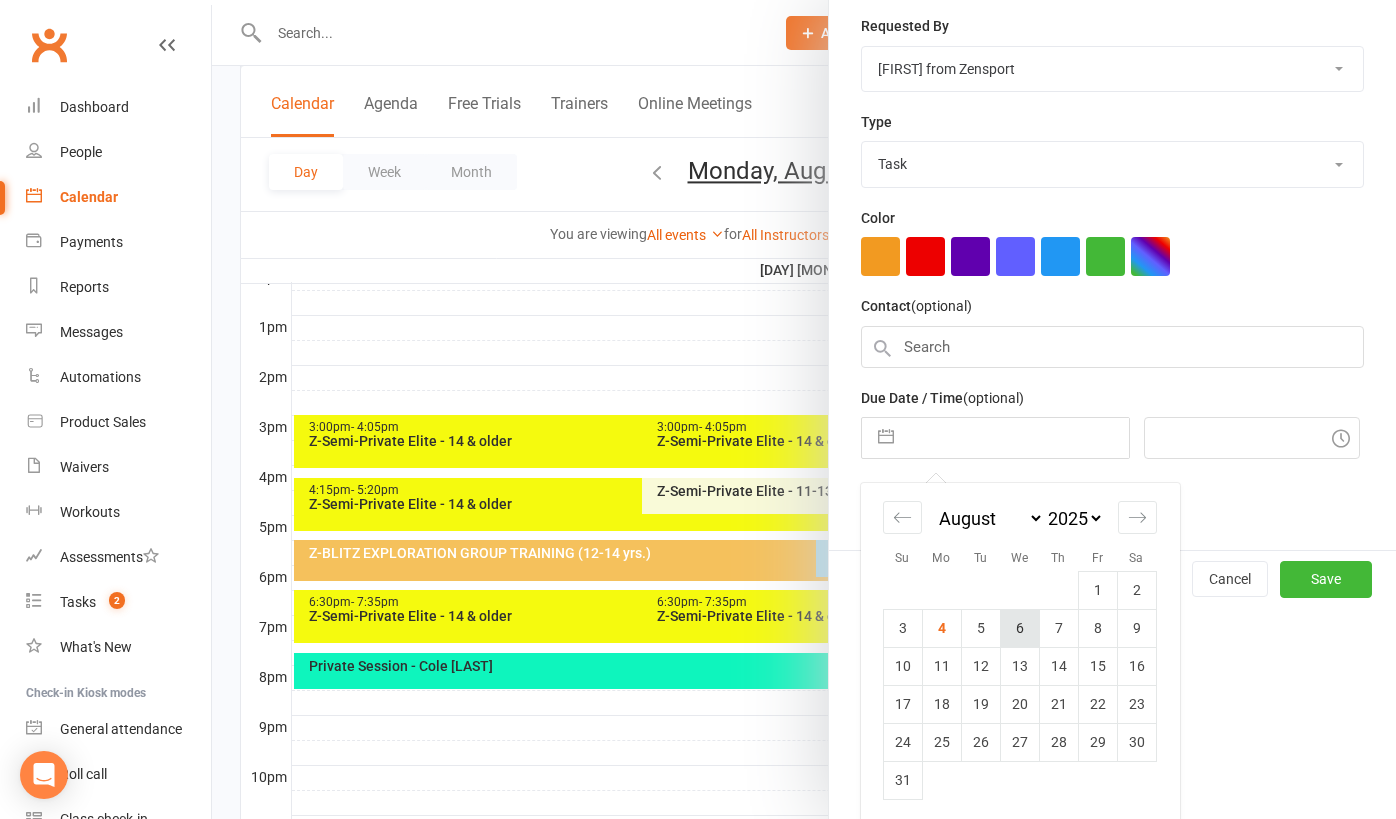 click on "6" at bounding box center [1019, 628] 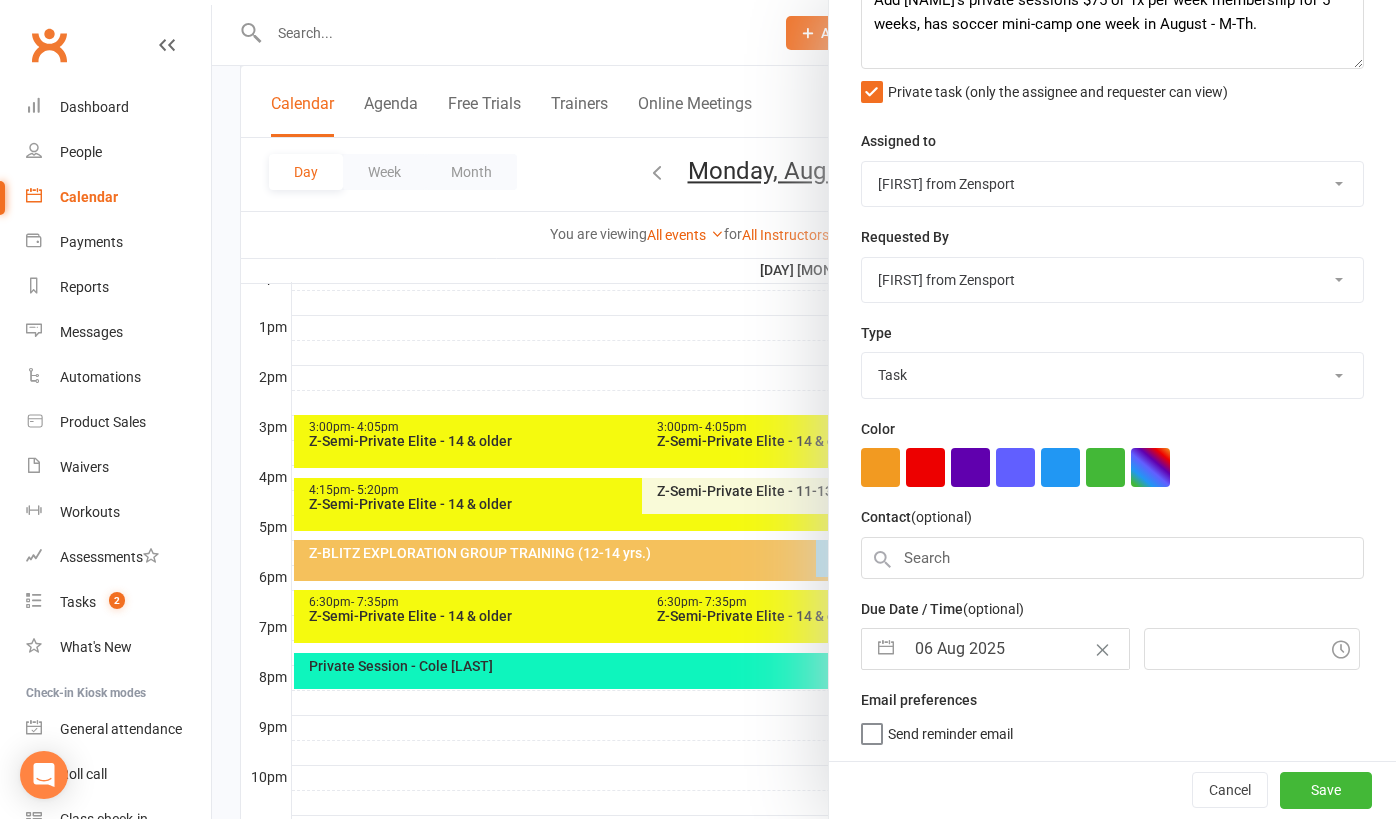 type on "06 Aug 2025" 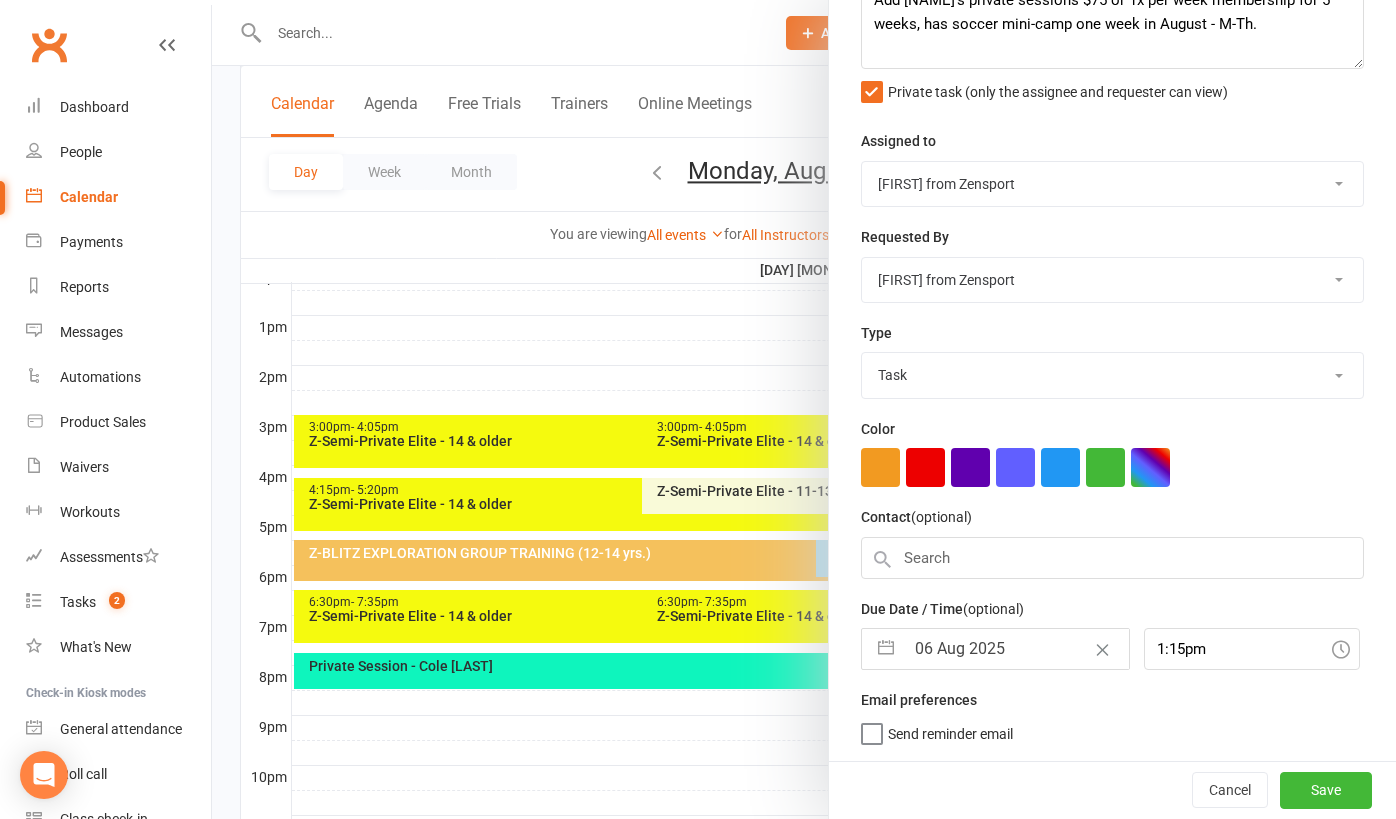 scroll, scrollTop: 133, scrollLeft: 0, axis: vertical 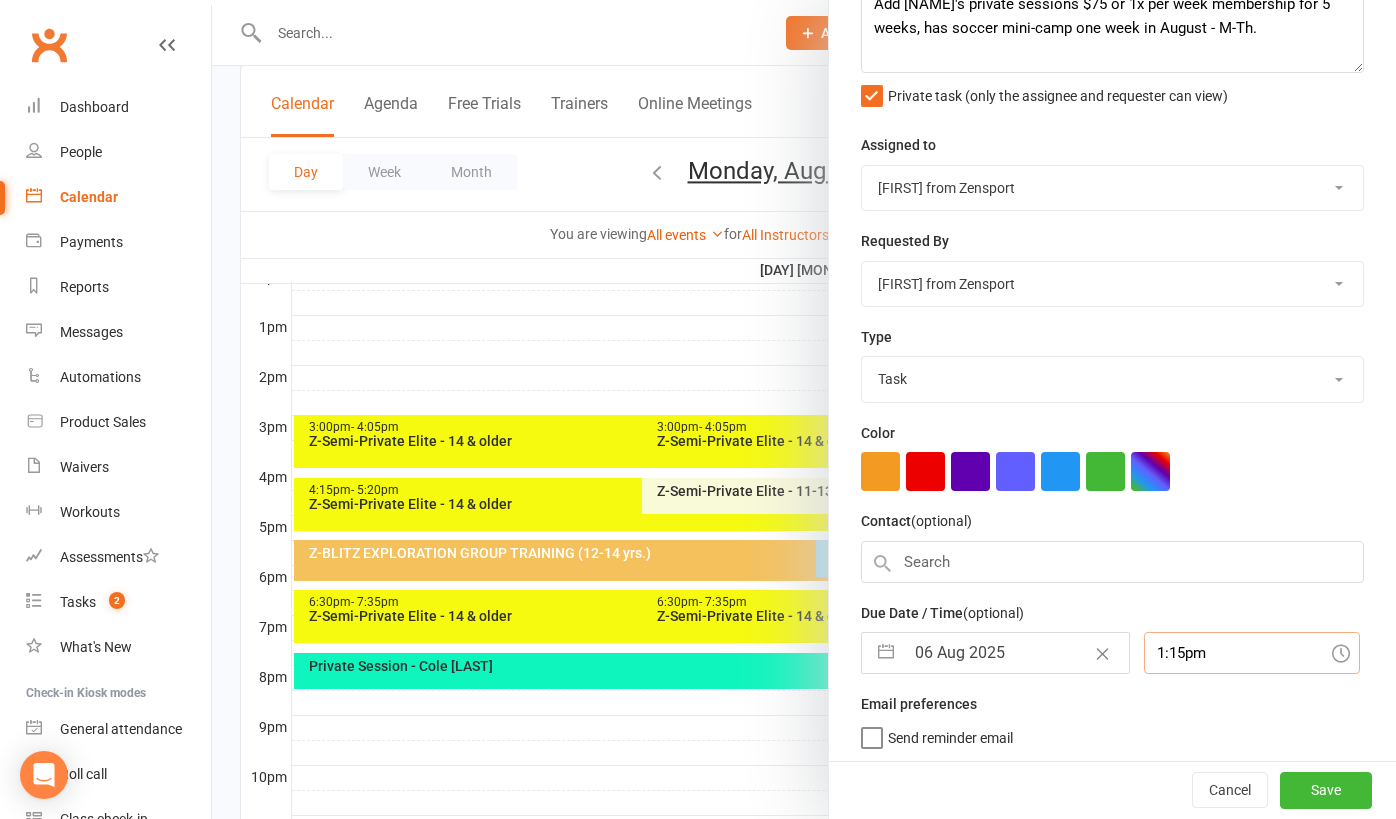 click on "1:15pm" at bounding box center [1252, 653] 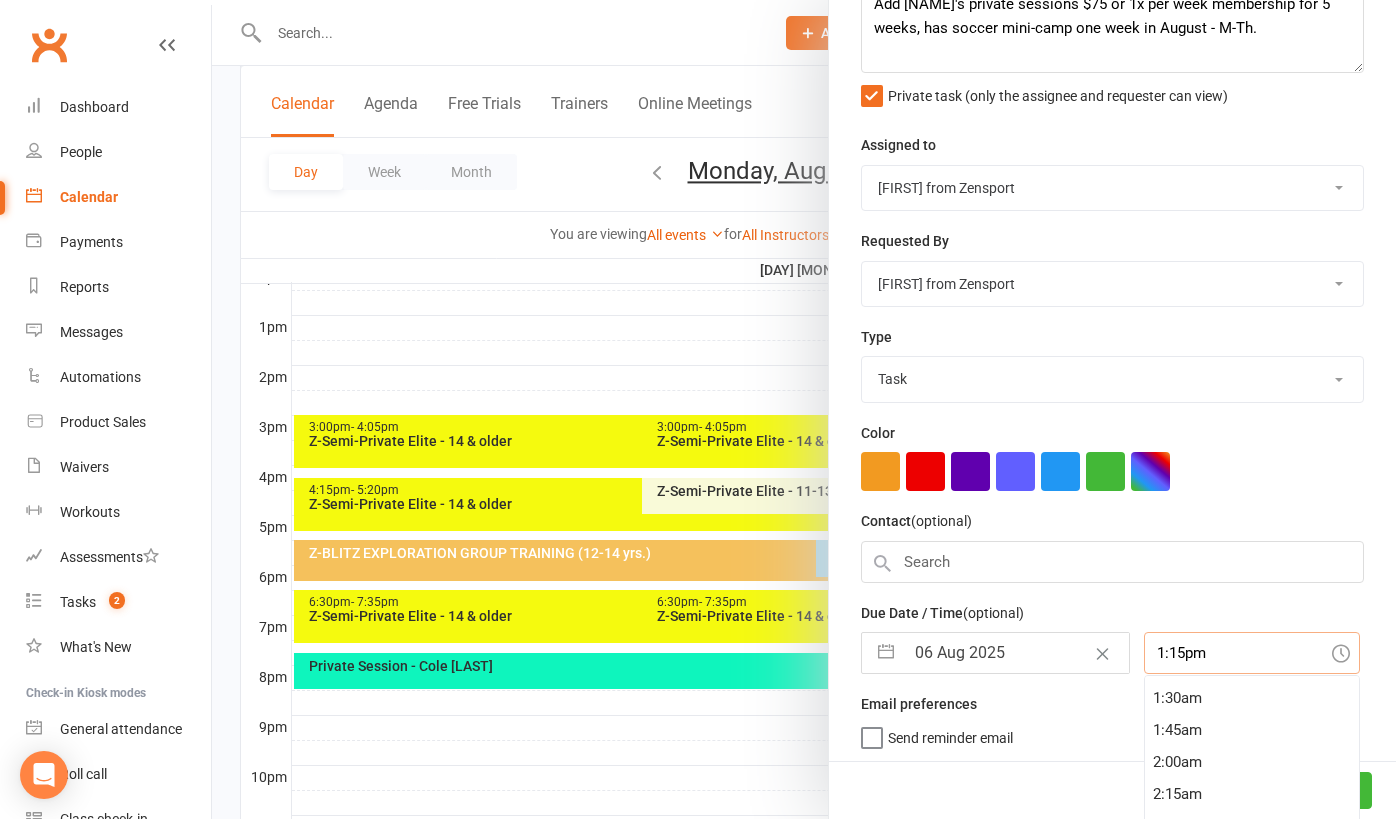 scroll, scrollTop: 167, scrollLeft: 0, axis: vertical 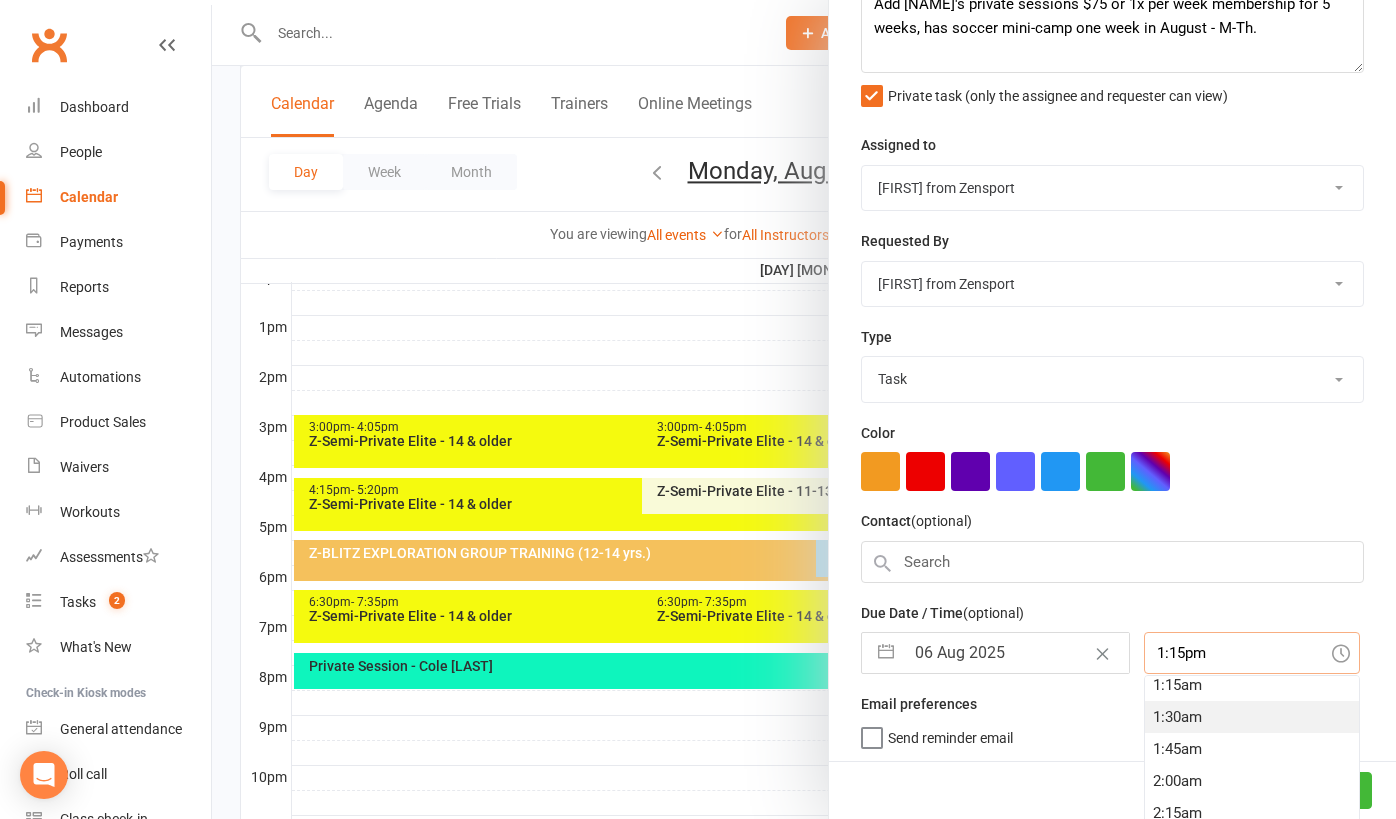click on "1:30am" at bounding box center (1252, 717) 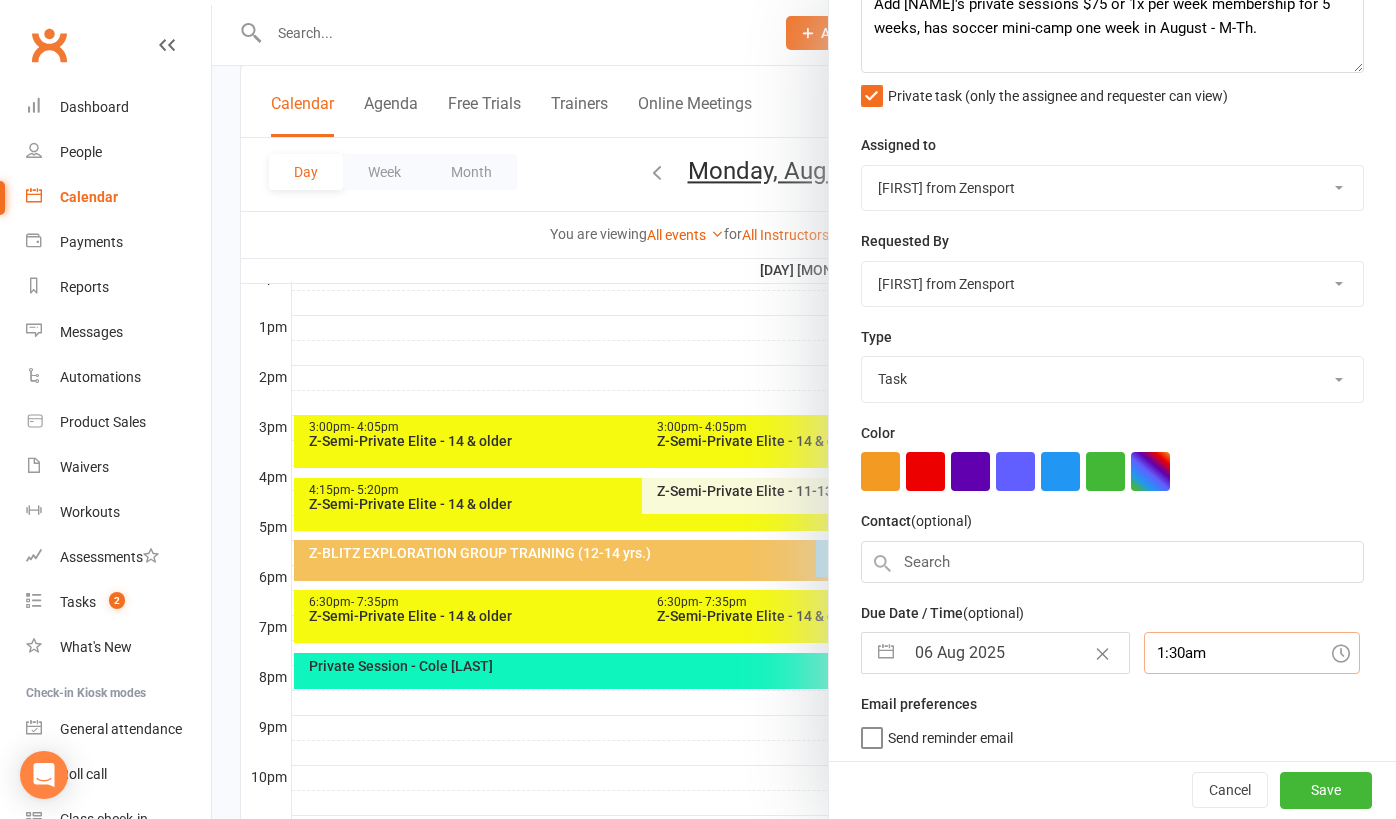 click on "1:30am" at bounding box center [1252, 653] 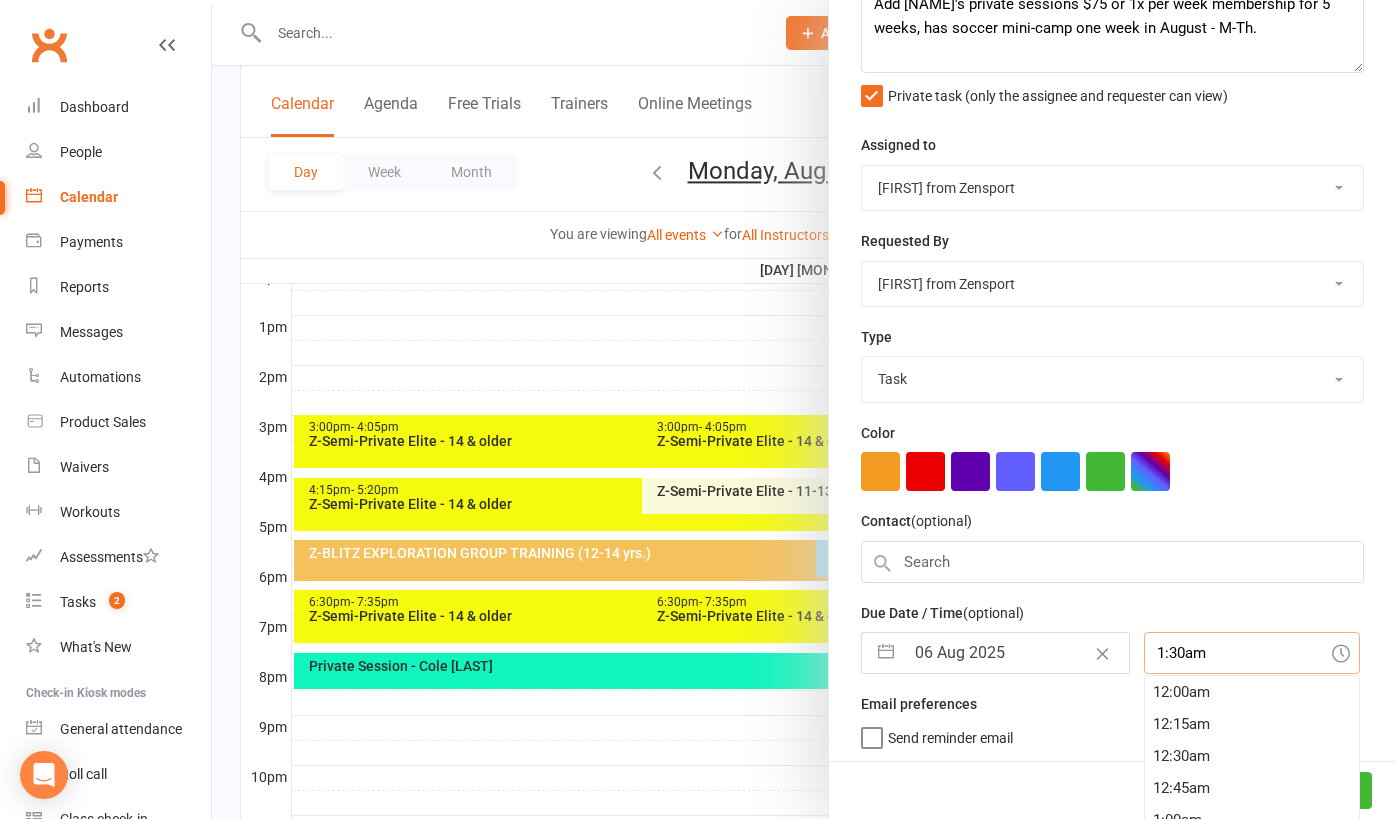 scroll, scrollTop: 160, scrollLeft: 0, axis: vertical 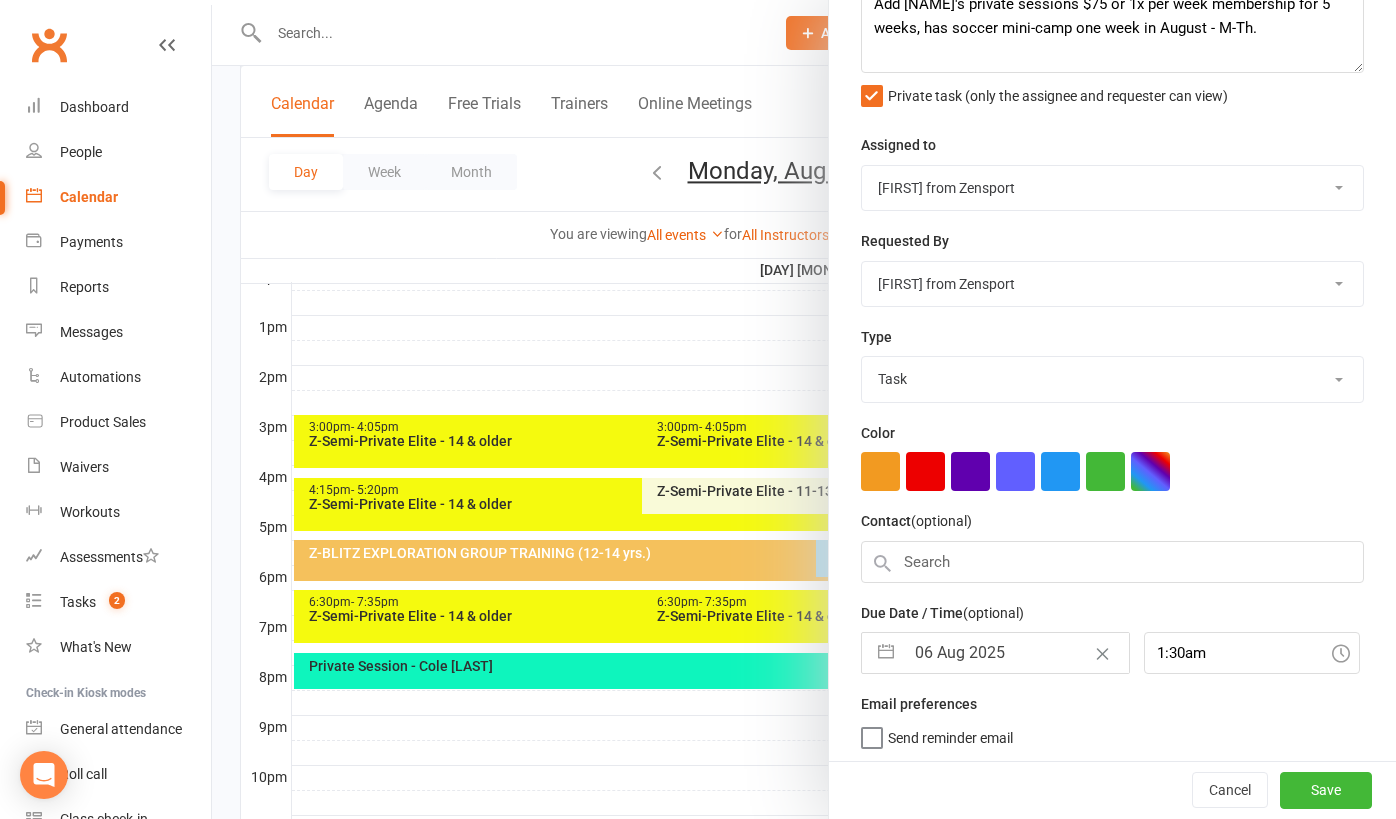 click on "Description  (optional) Add [NAME]'s private sessions $75 or 1x per week membership for 5 weeks, has soccer mini-camp one week in August - M-Th. Private task (only the assignee and requester can view) Assigned to [FIRST] [LAST] [FIRST] [LAST] [FIRST] [LAST] ZenSport Coach [FIRST] from Zensport [FIRST] [LAST] [FIRST] [LAST] Requested By [FIRST] [LAST] [FIRST] [LAST] [FIRST] [LAST] ZenSport Coach [FIRST] from Zensport [FIRST] [LAST] [FIRST] [LAST] Type E-mail Meeting Phone call Task Add new task type Color Contact  (optional) Due Date / Time  (optional) [MONTH] [DAY] [YEAR] Navigate forward to interact with the calendar and select a date. Press the question mark key to get the keyboard shortcuts for changing dates. [TIME] Email preferences  Send reminder email" at bounding box center [1112, 358] 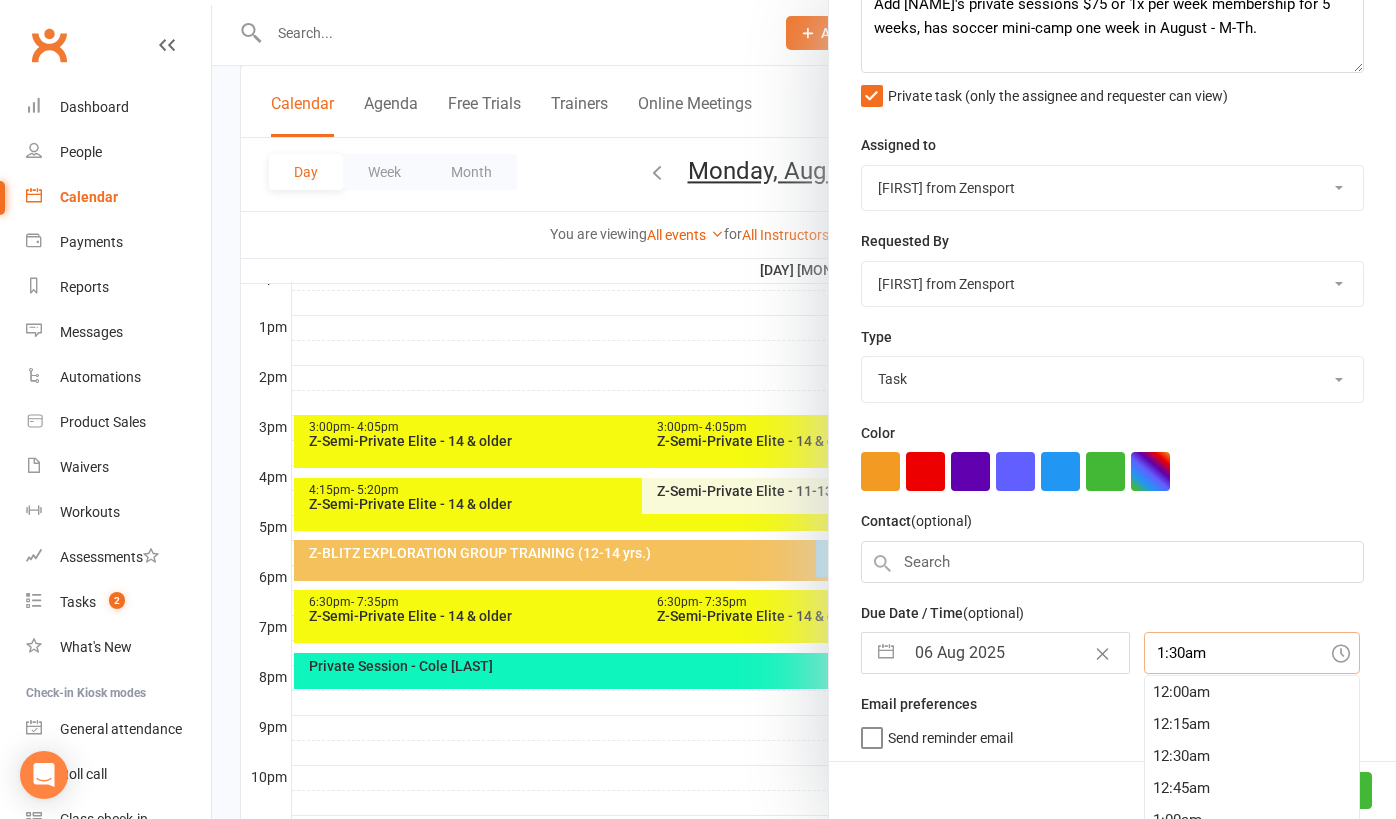 click on "1:30am" at bounding box center (1252, 653) 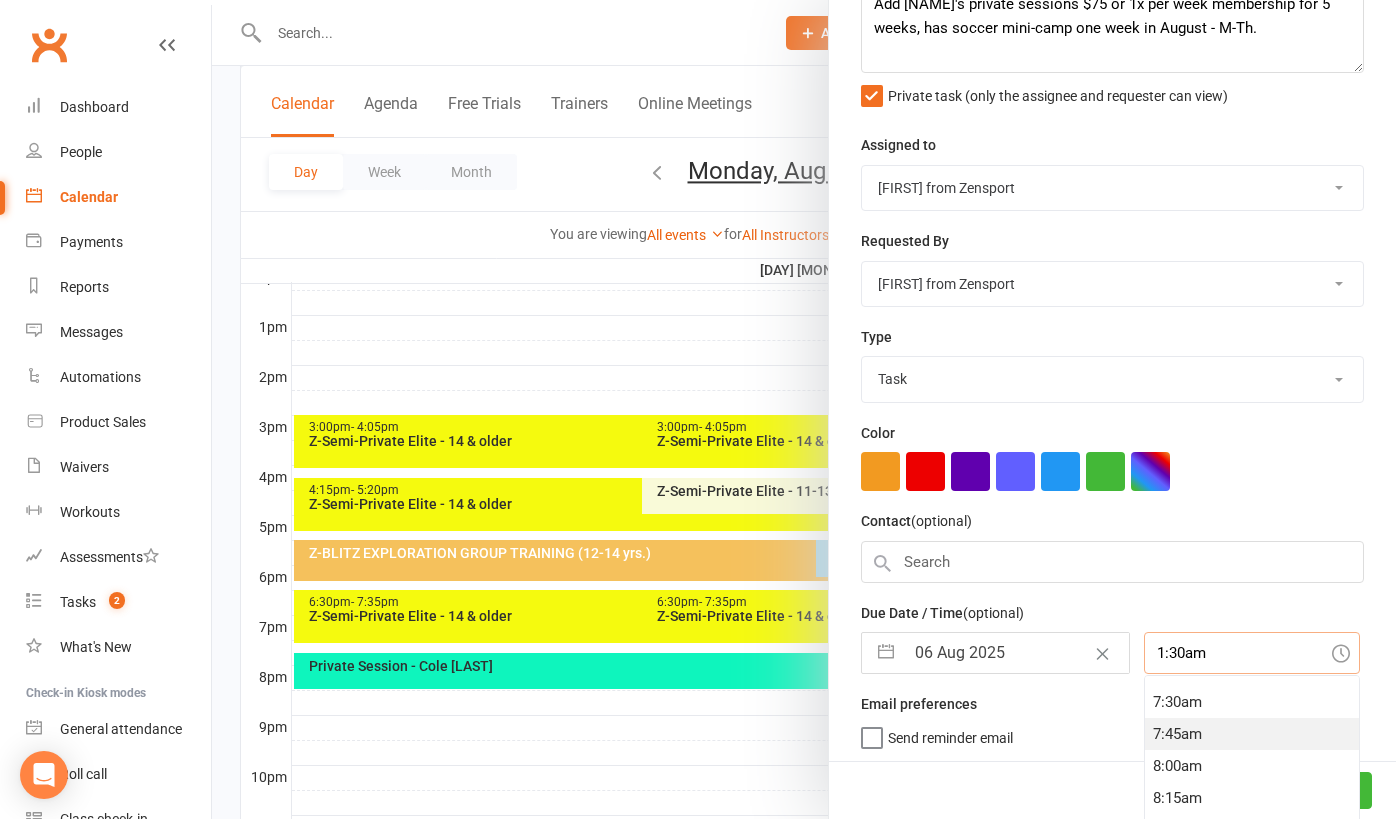 scroll, scrollTop: 999, scrollLeft: 0, axis: vertical 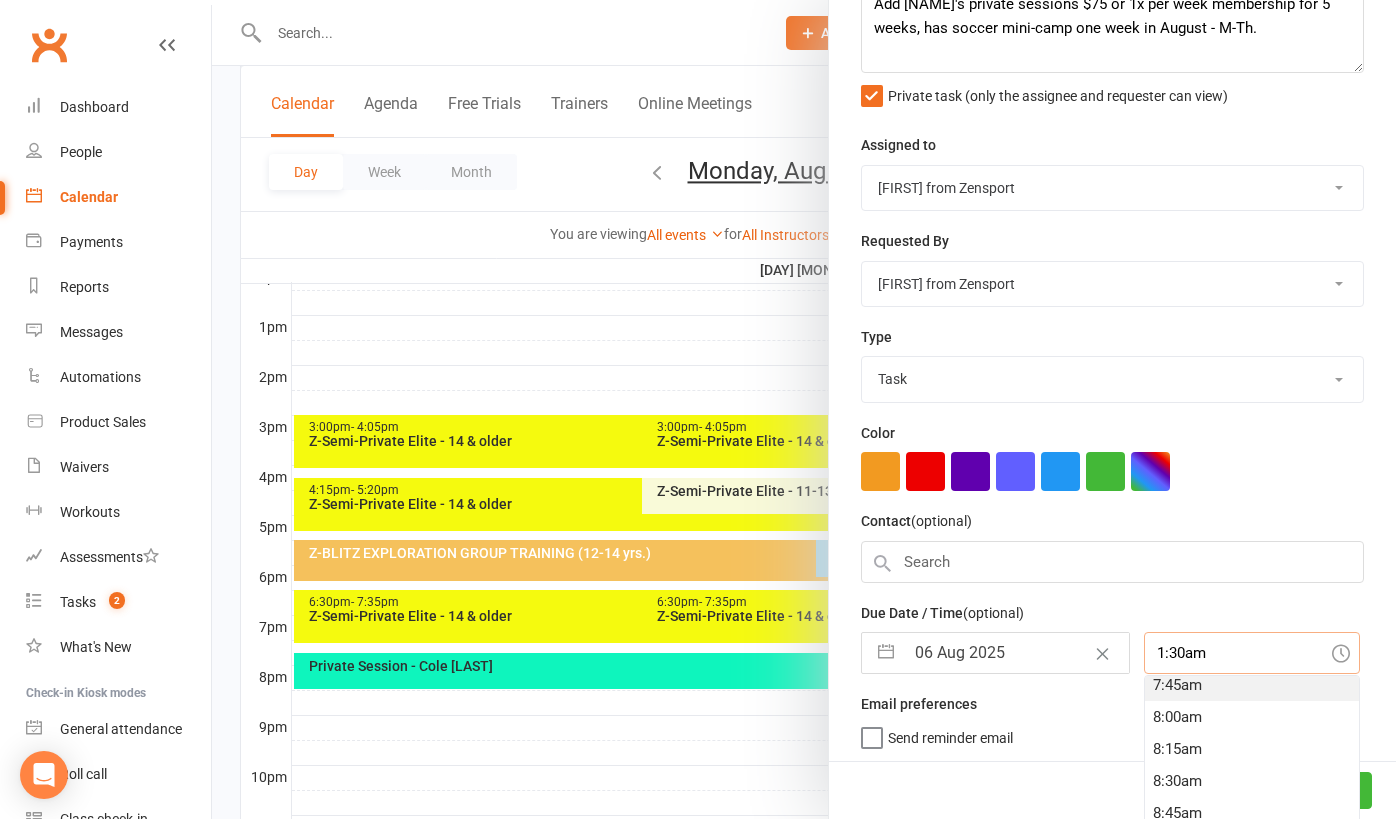 click on "7:45am" at bounding box center [1252, 685] 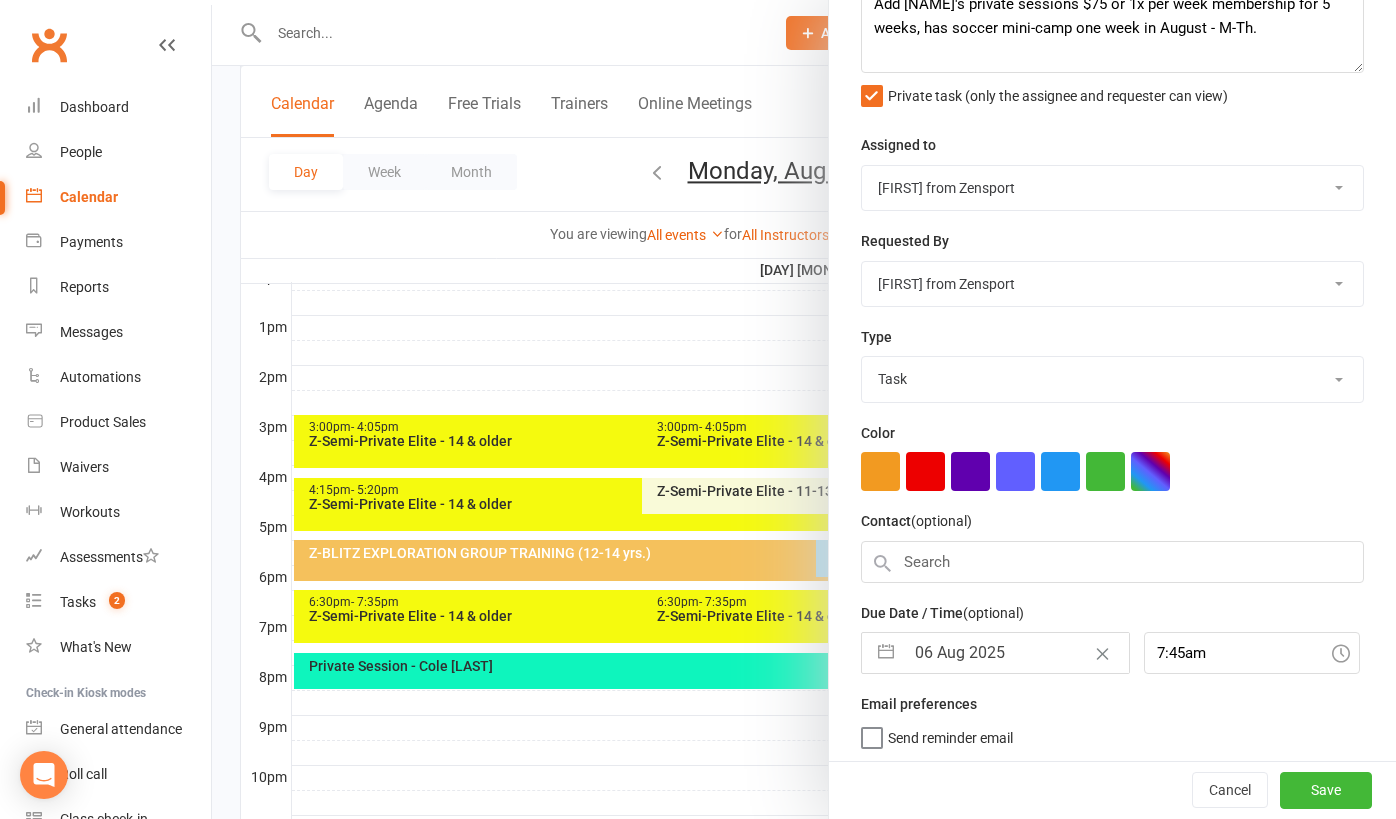 click on "Send reminder email" at bounding box center (950, 734) 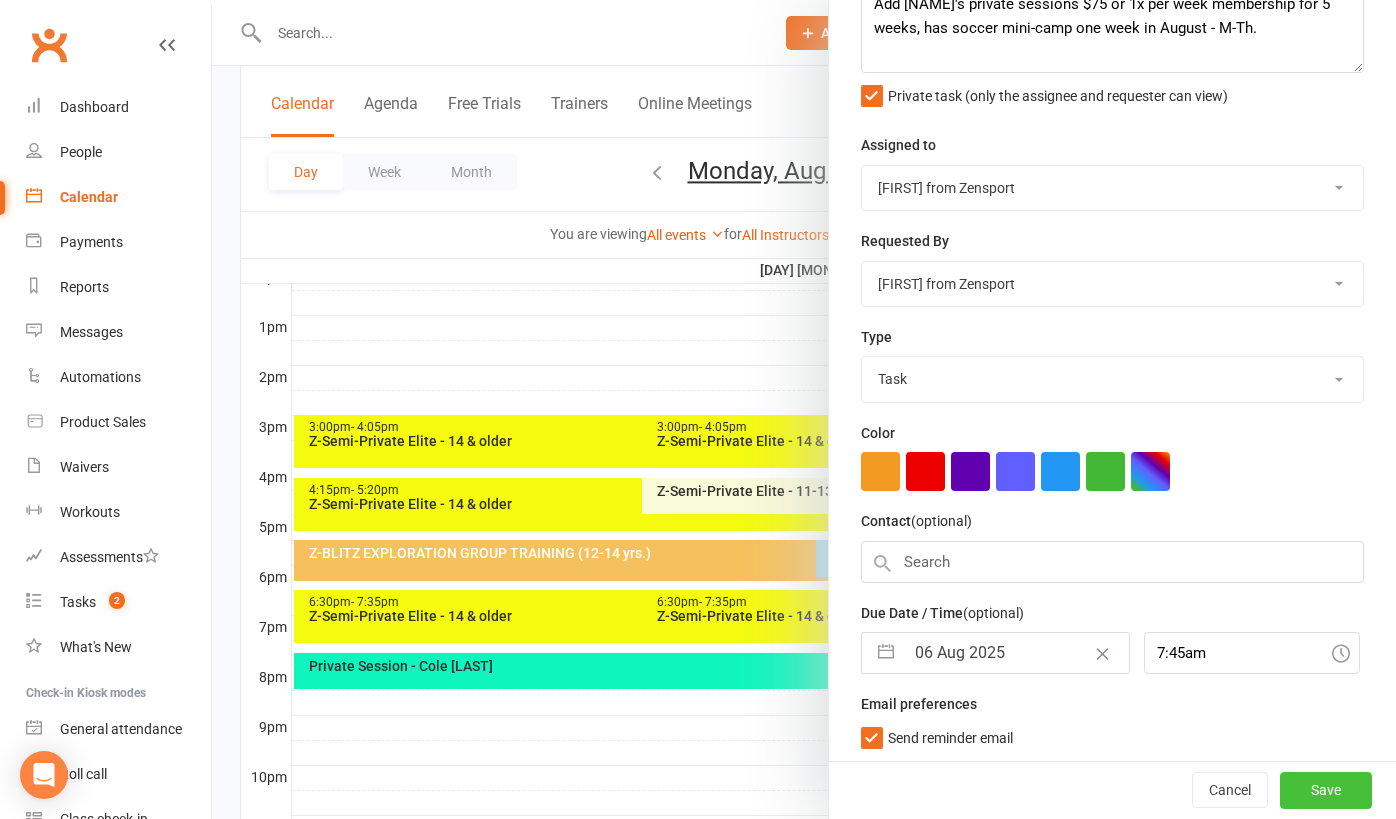 click on "Save" at bounding box center (1326, 791) 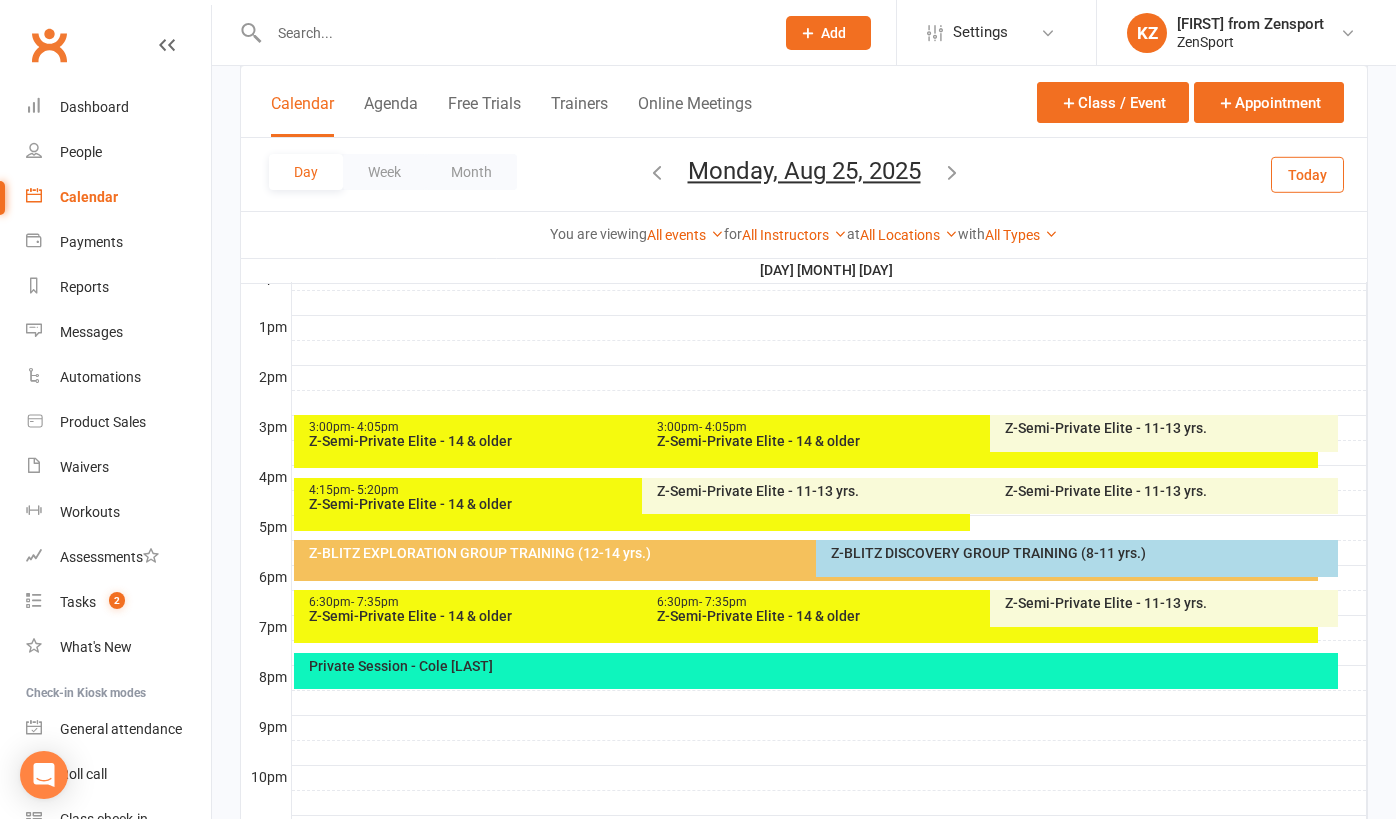 click at bounding box center [511, 33] 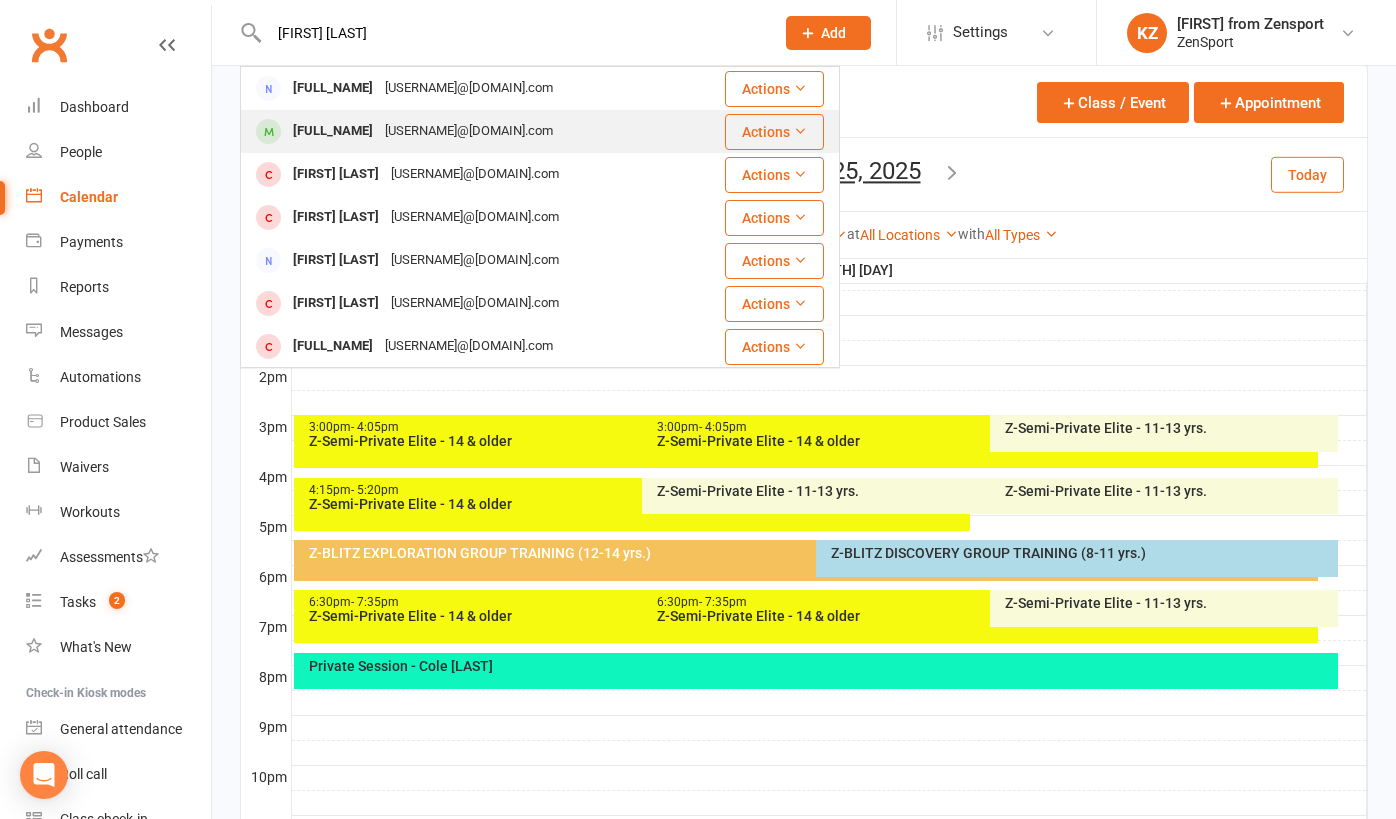 type on "[FIRST] [LAST]" 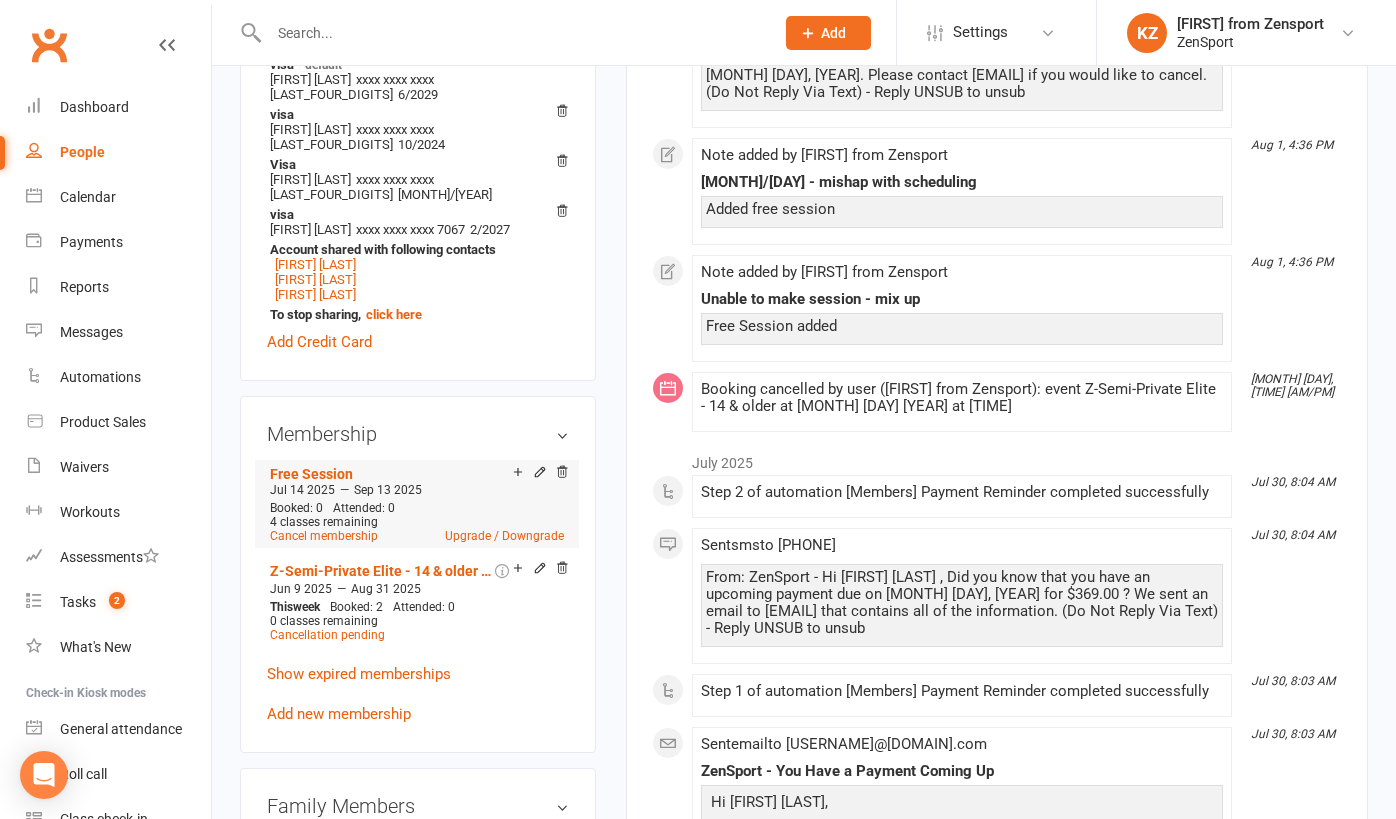 scroll, scrollTop: 805, scrollLeft: 0, axis: vertical 